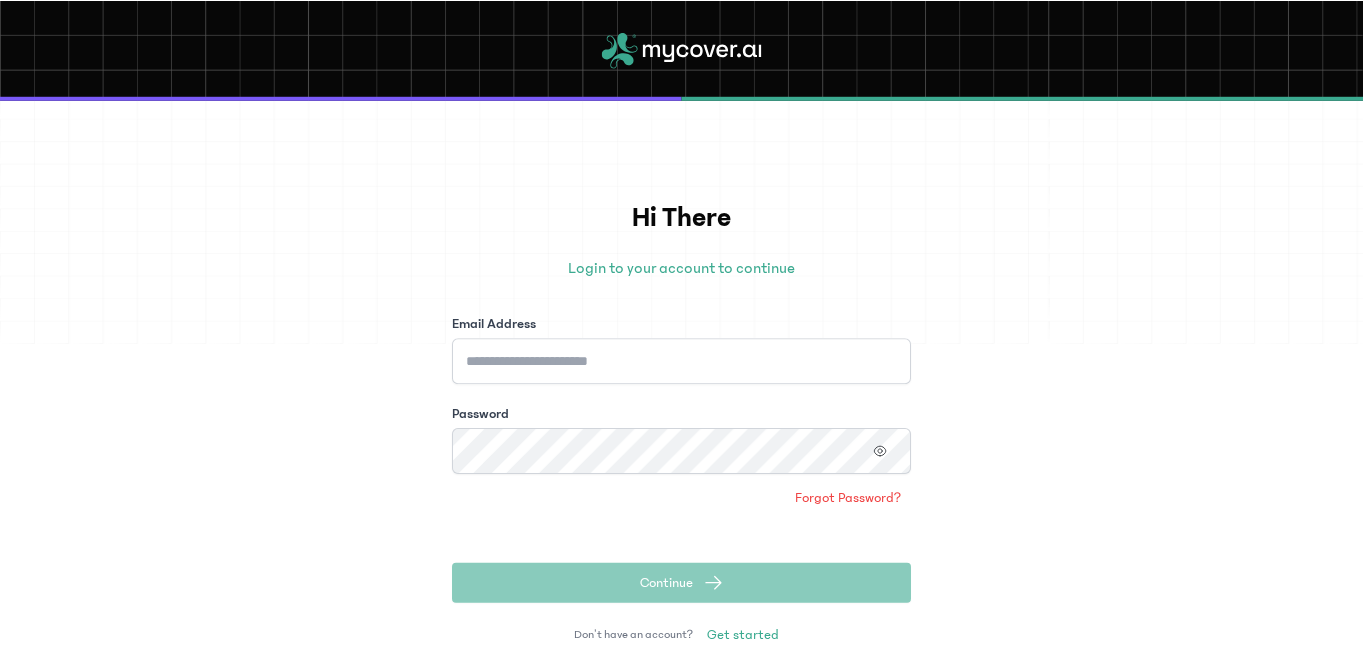 scroll, scrollTop: 0, scrollLeft: 0, axis: both 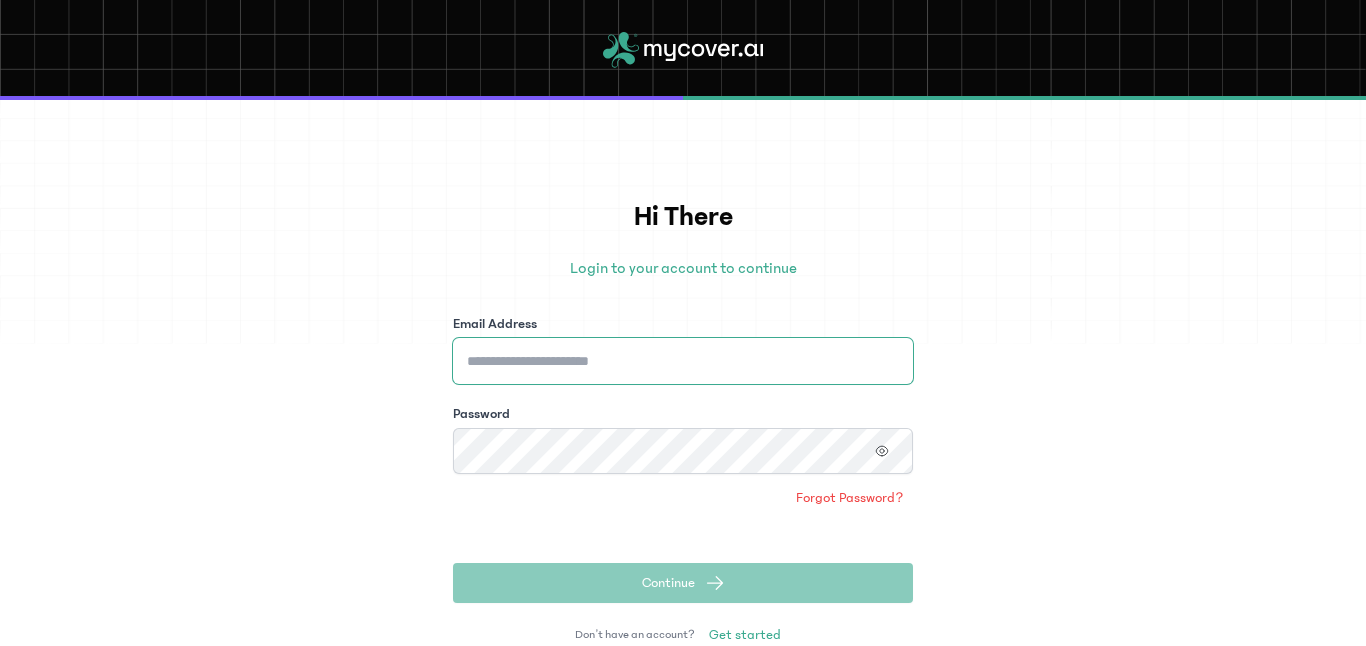 type on "**********" 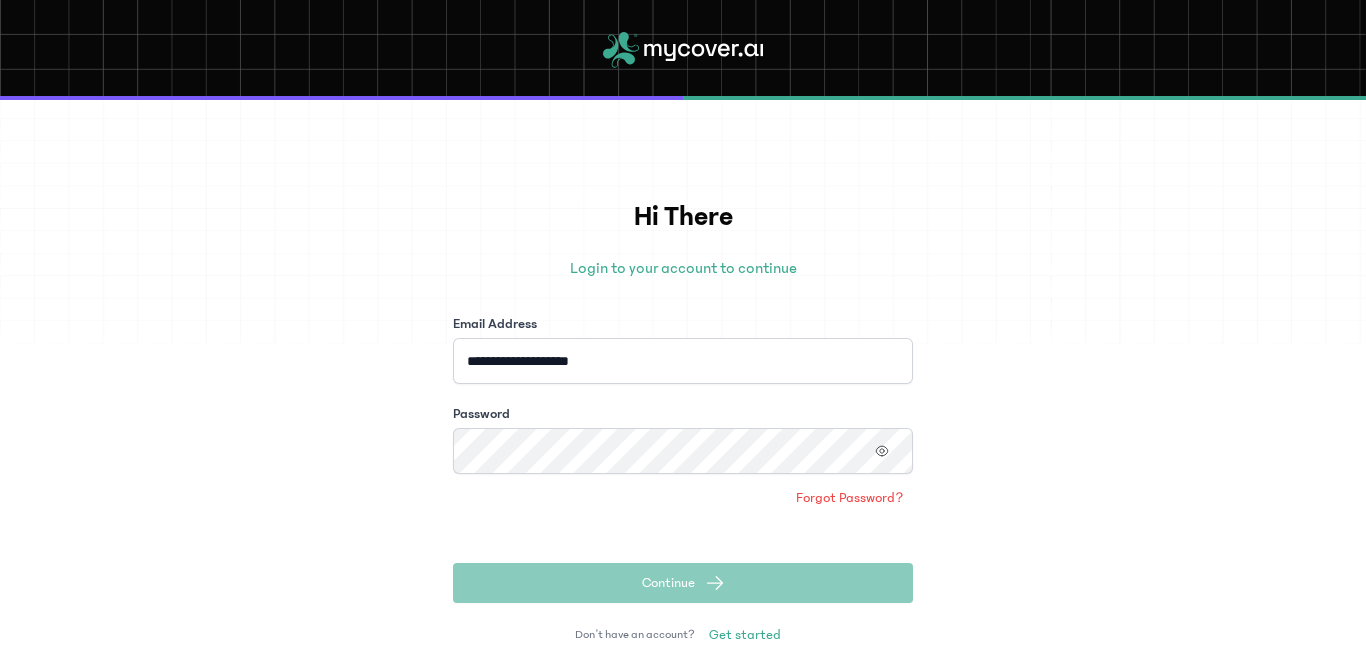 click 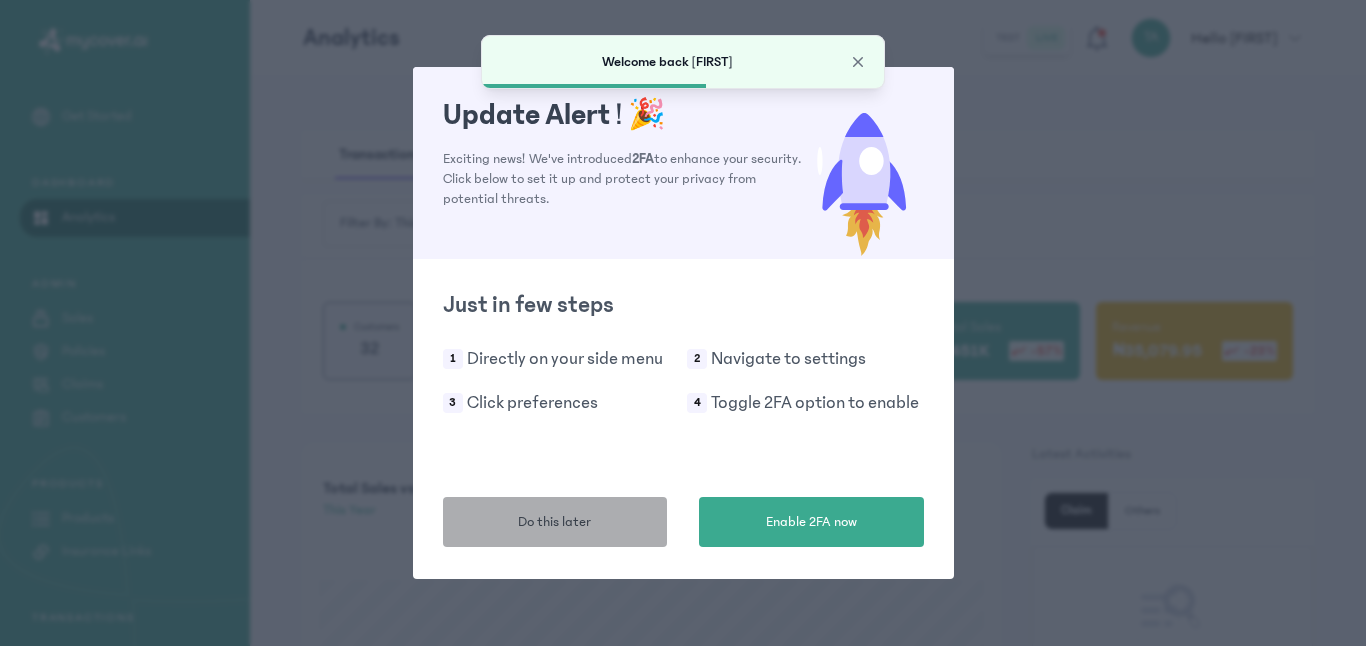 click on "Do this later" at bounding box center (555, 522) 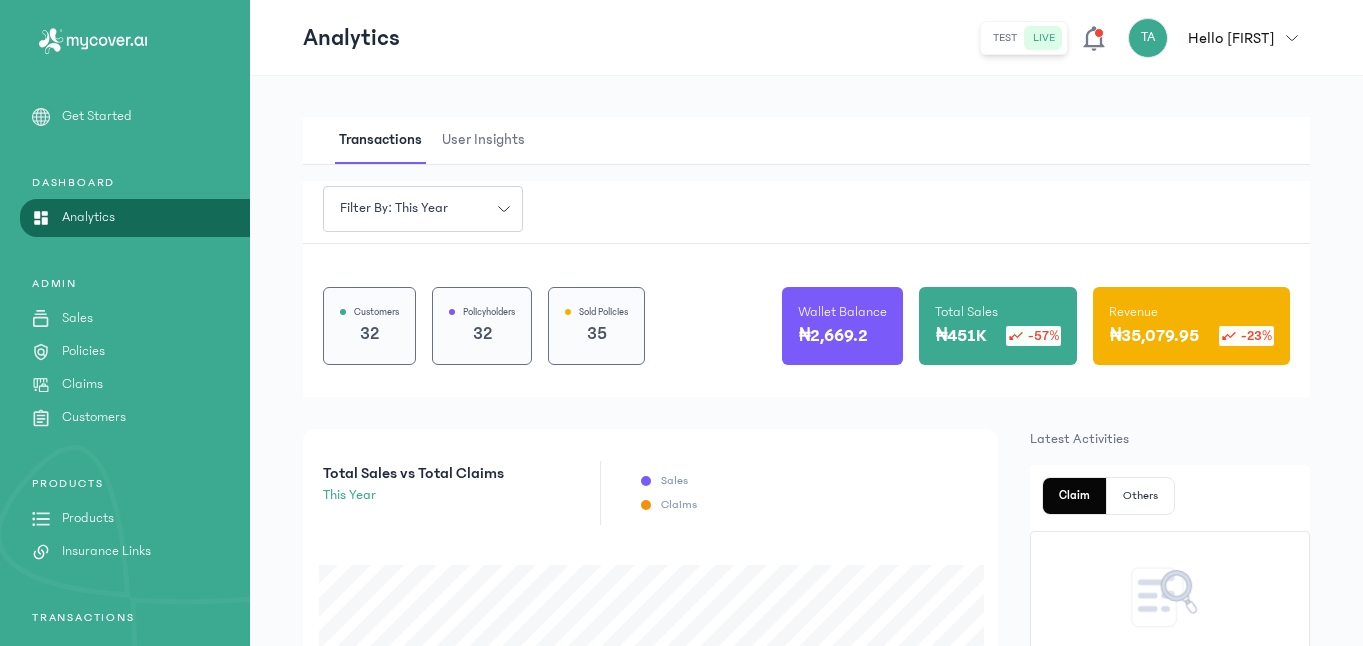 scroll, scrollTop: 0, scrollLeft: 0, axis: both 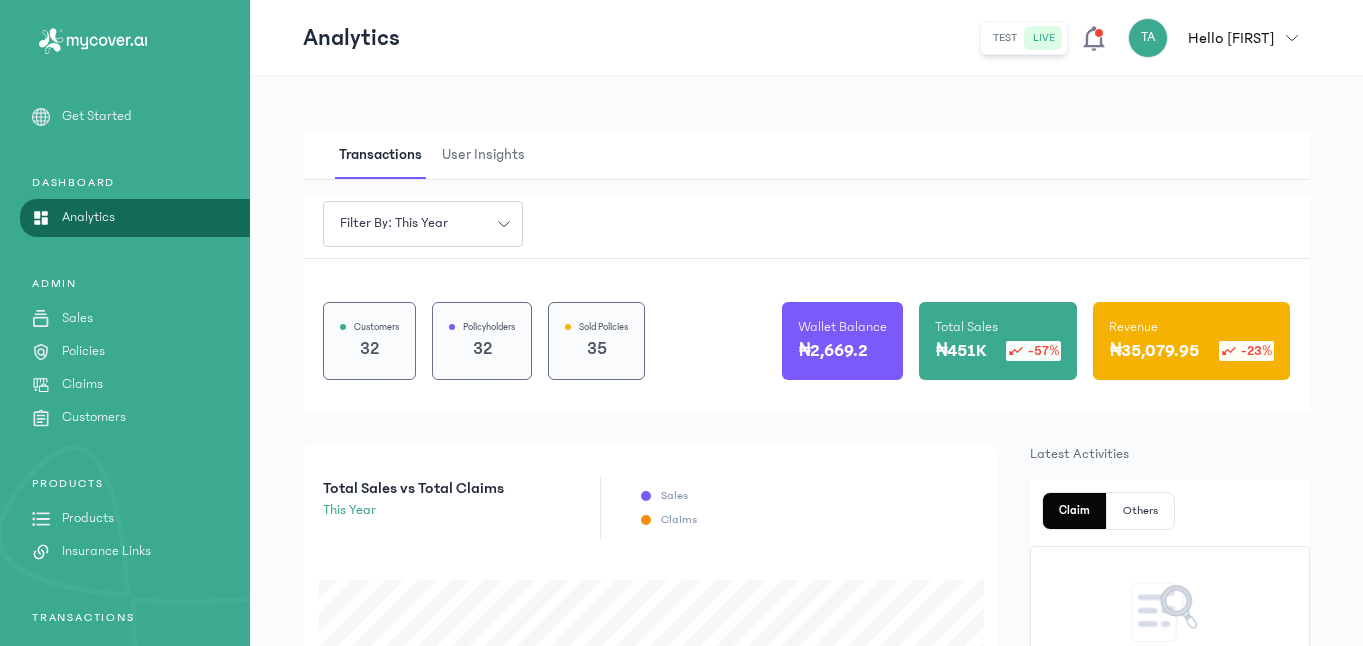 click on "test" 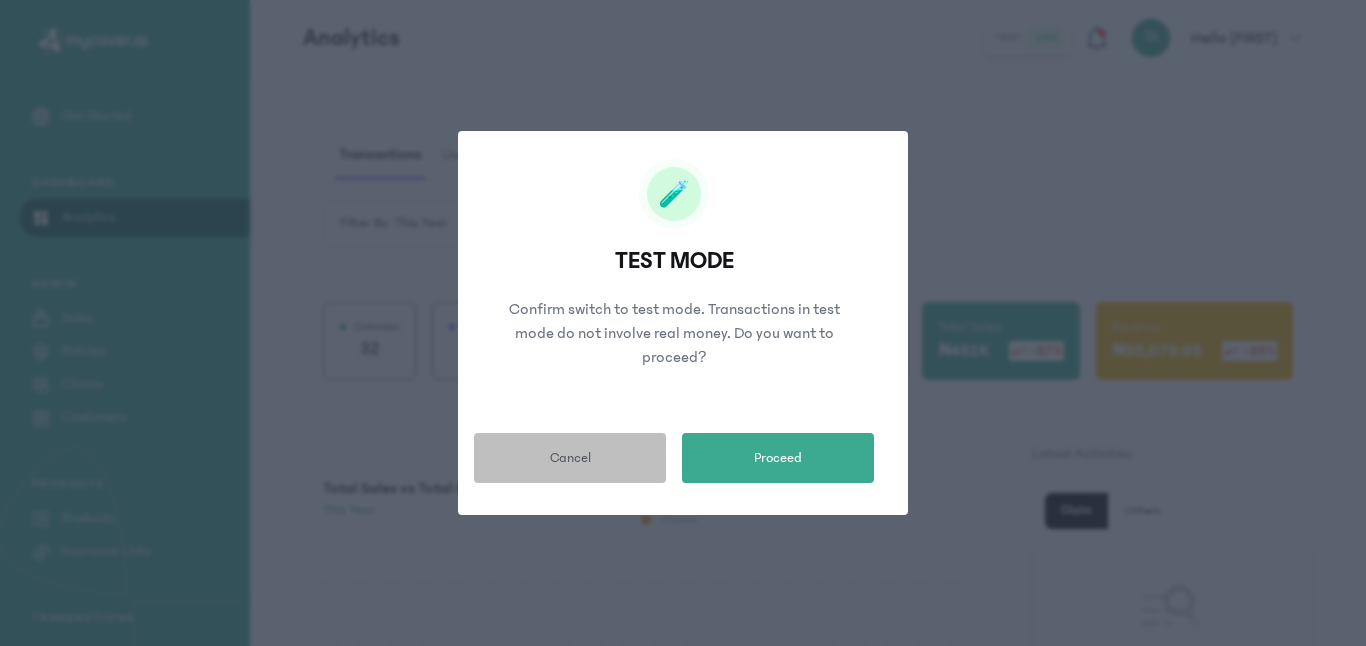 click on "Cancel" at bounding box center (570, 458) 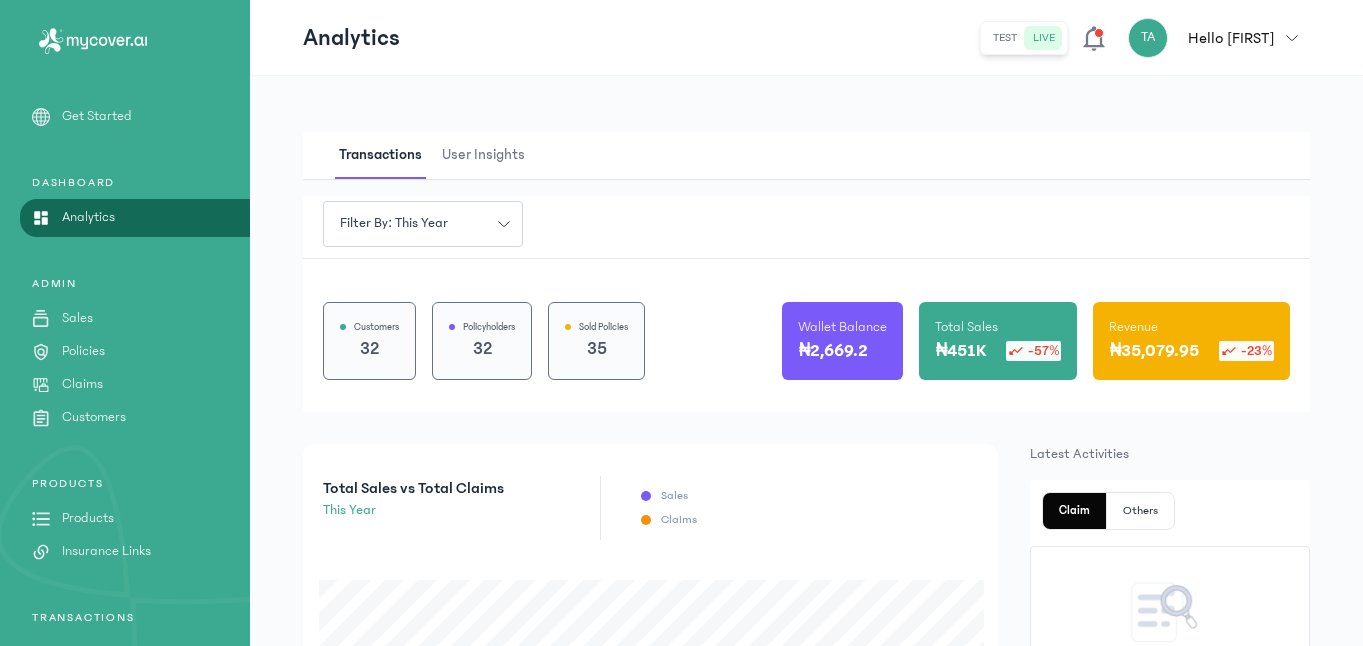 click on "TA Hello [FIRST] [FIRST] [LAST] [EMAIL] admin my profile logout" at bounding box center (1145, 38) 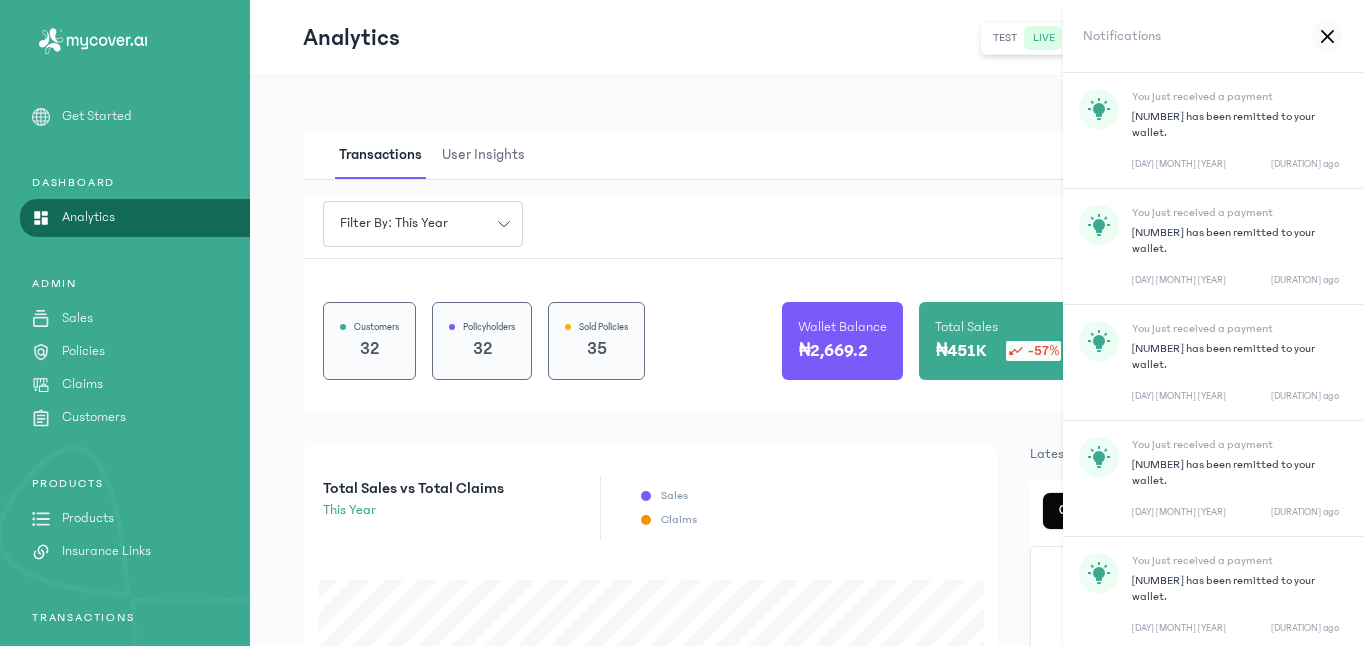 click on "[NUMBER] has been remitted to your wallet." at bounding box center [1235, 125] 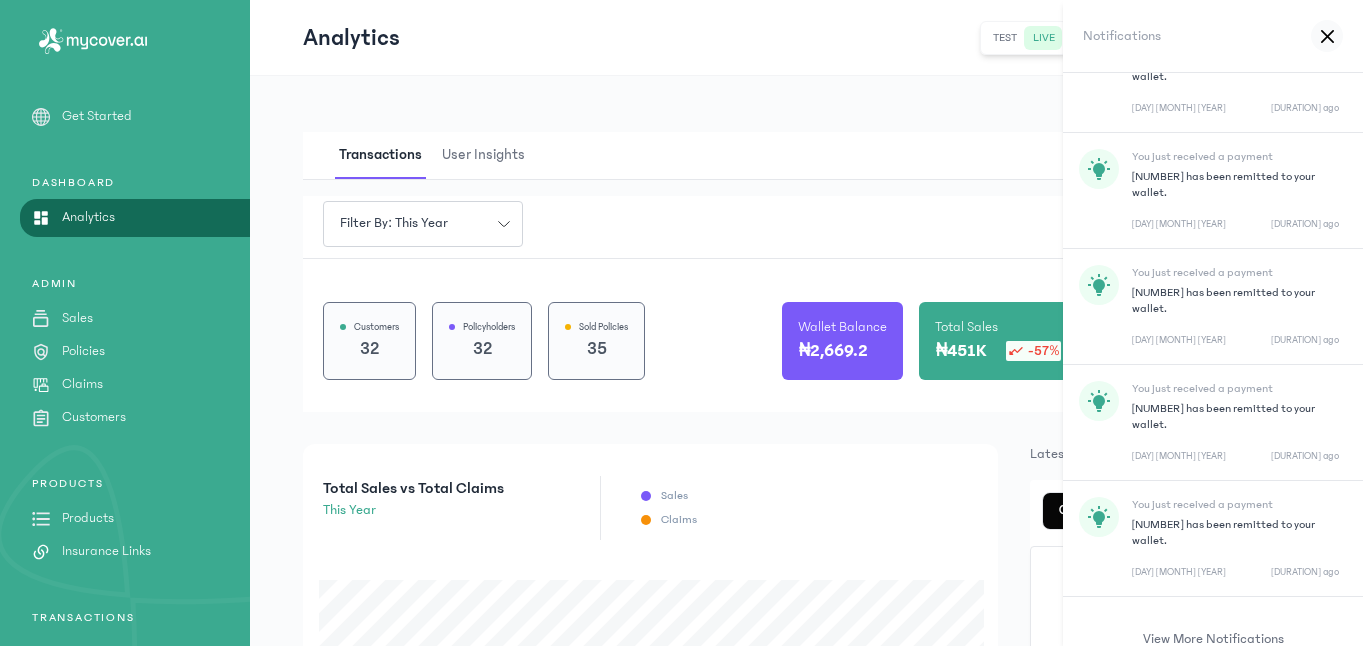 scroll, scrollTop: 60, scrollLeft: 0, axis: vertical 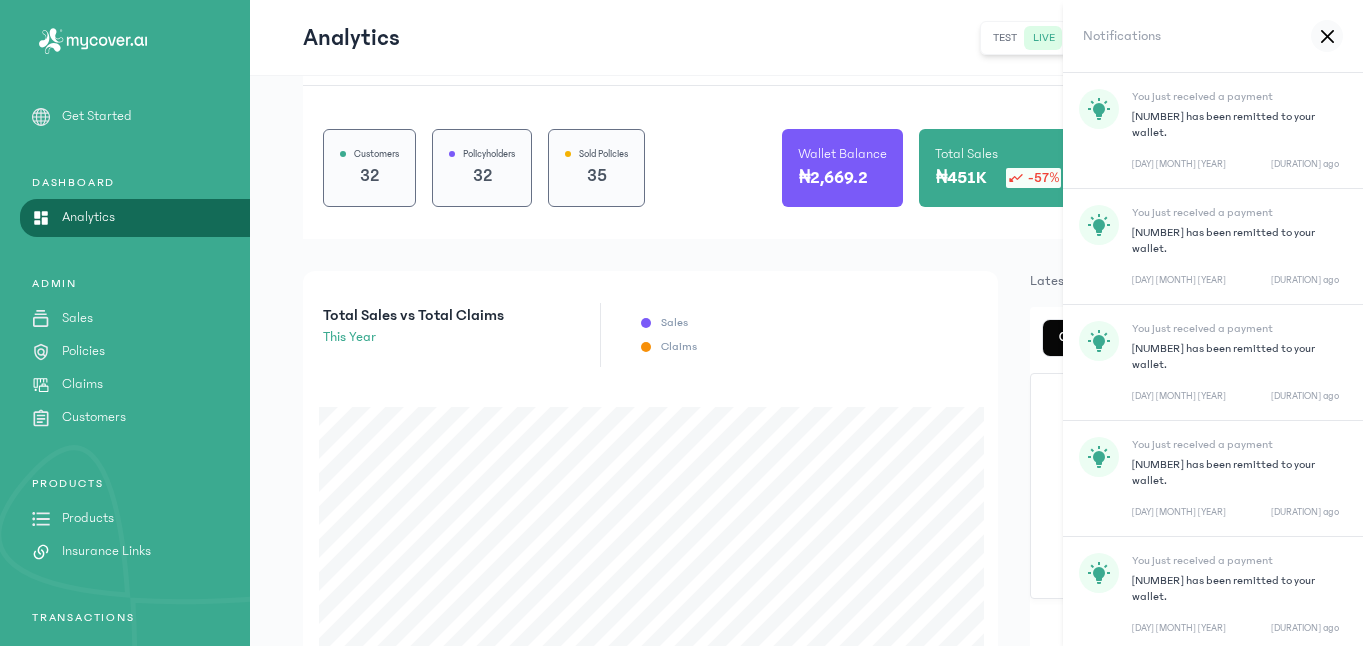 click on "[NUMBER] has been remitted to your wallet." at bounding box center [1235, 125] 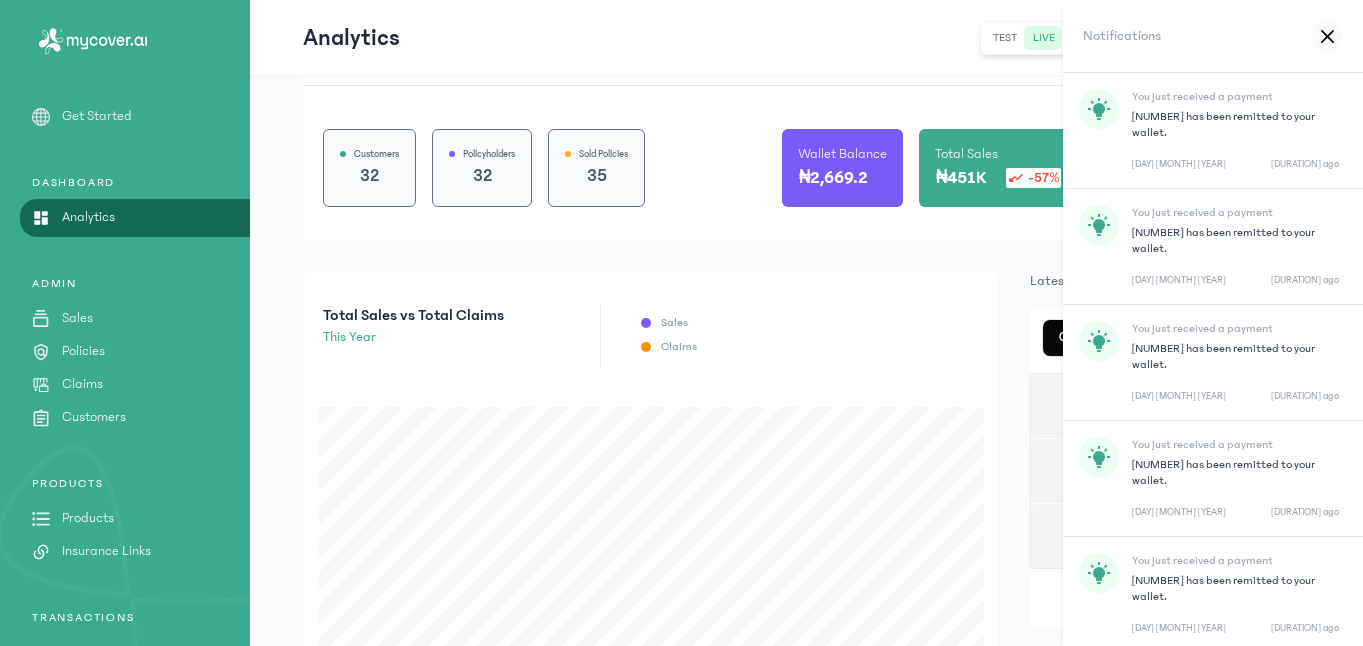 click 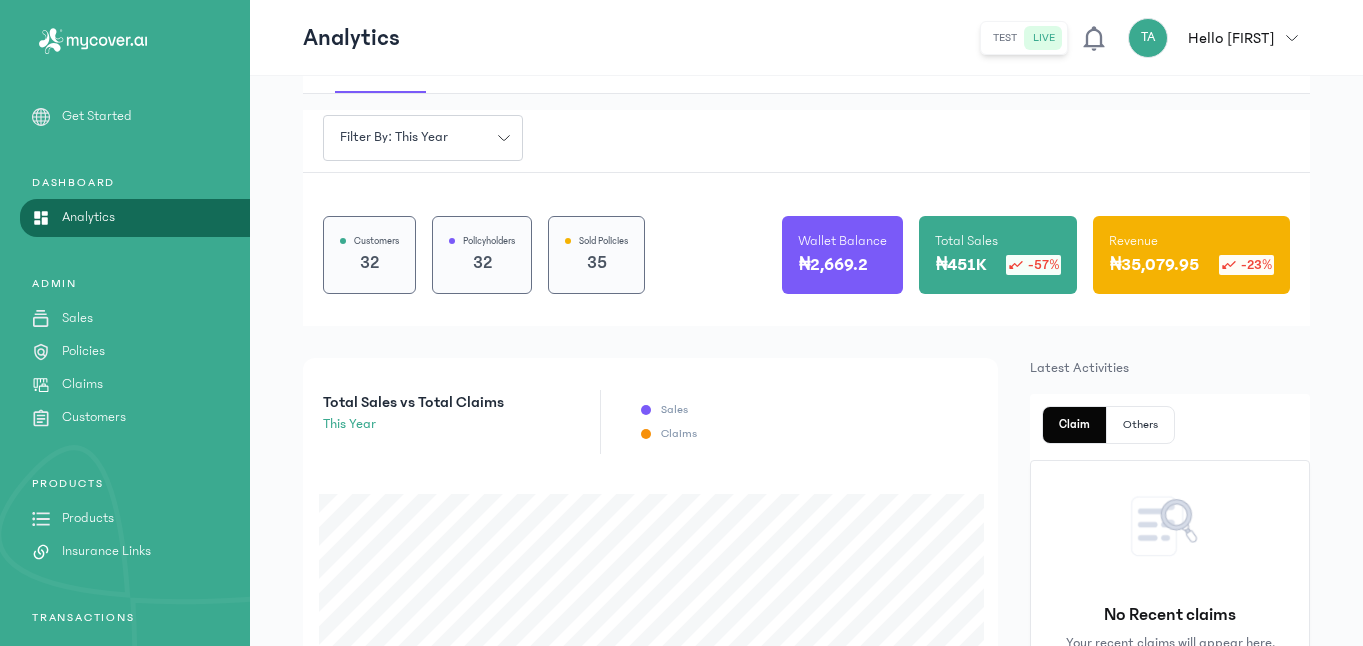 scroll, scrollTop: 0, scrollLeft: 0, axis: both 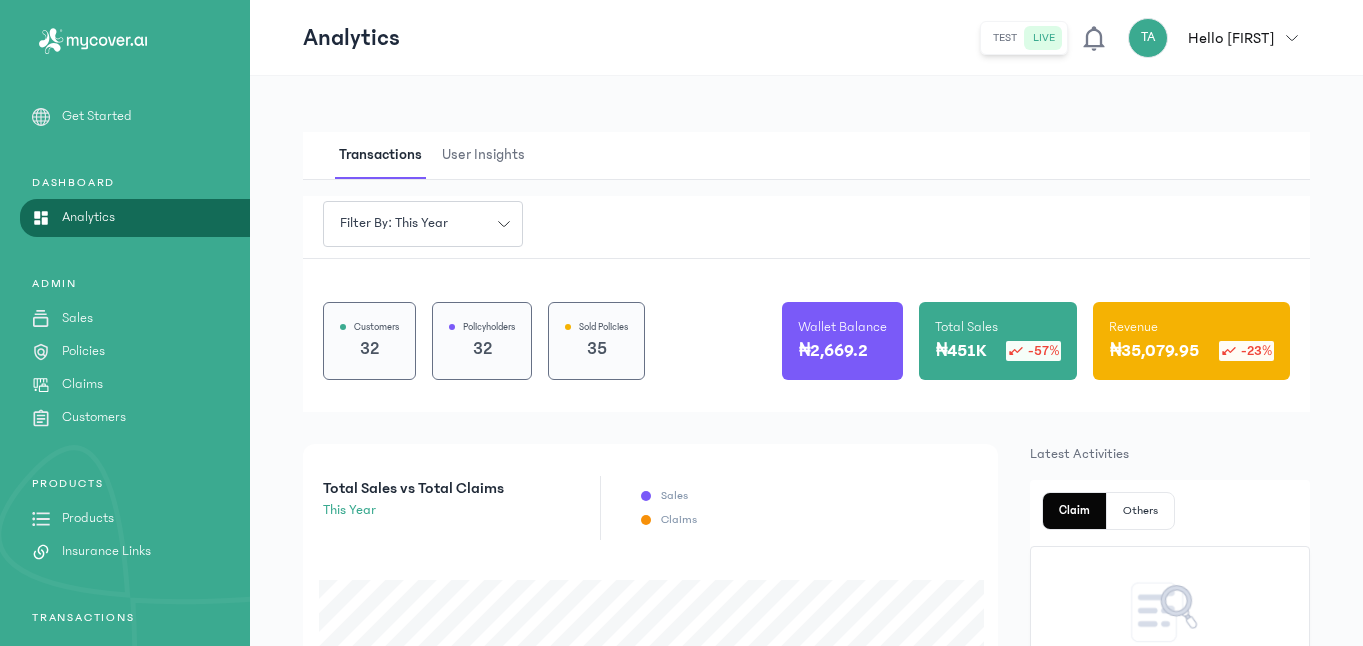 click on "User Insights" at bounding box center (483, 155) 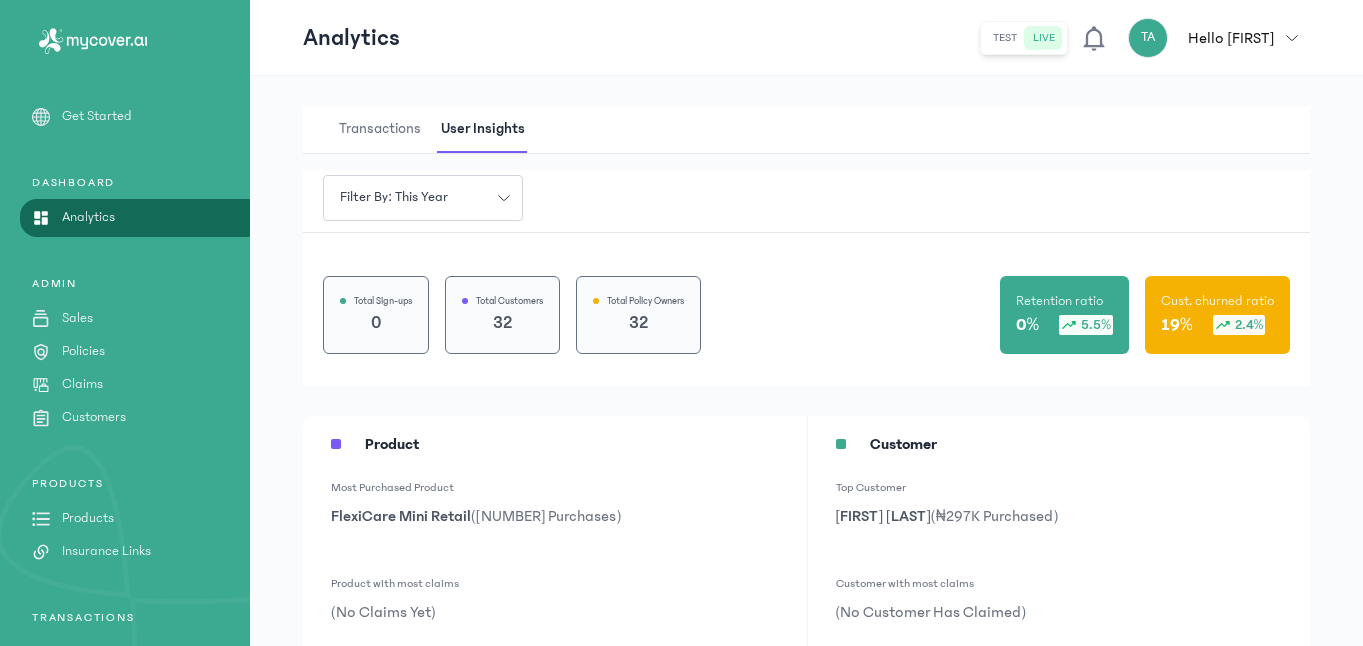 scroll, scrollTop: 0, scrollLeft: 0, axis: both 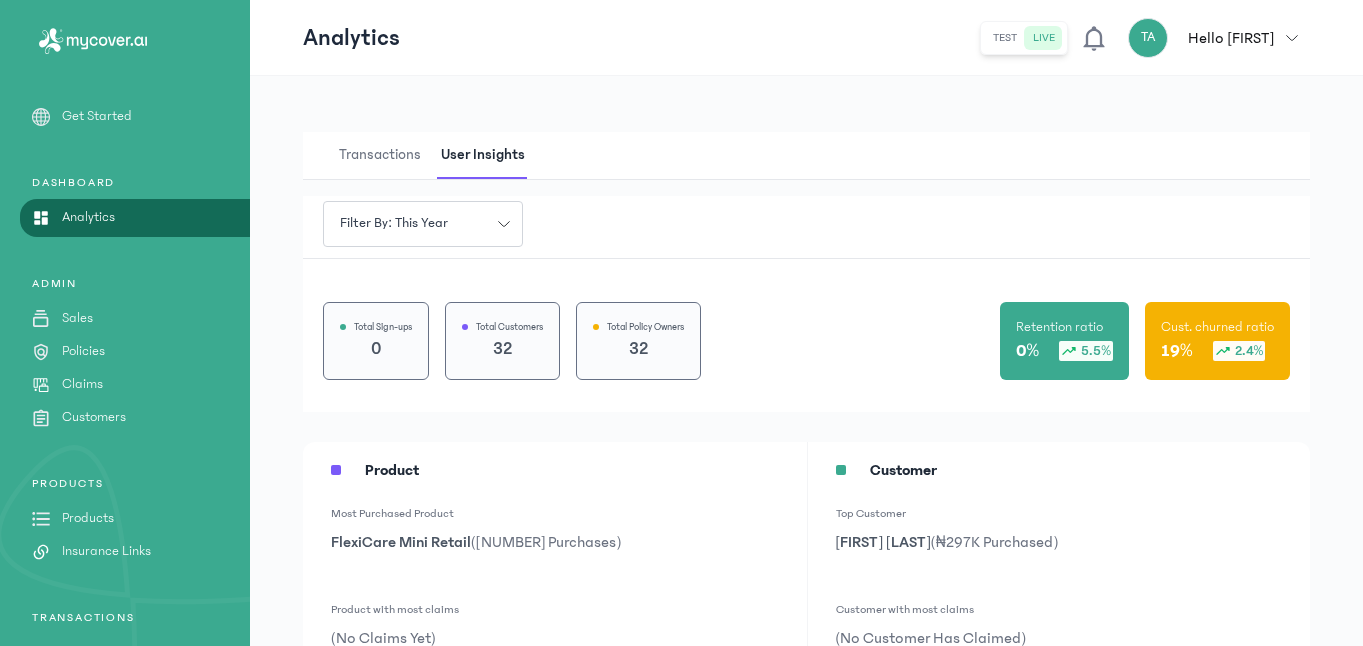 click on "Transactions" at bounding box center [380, 155] 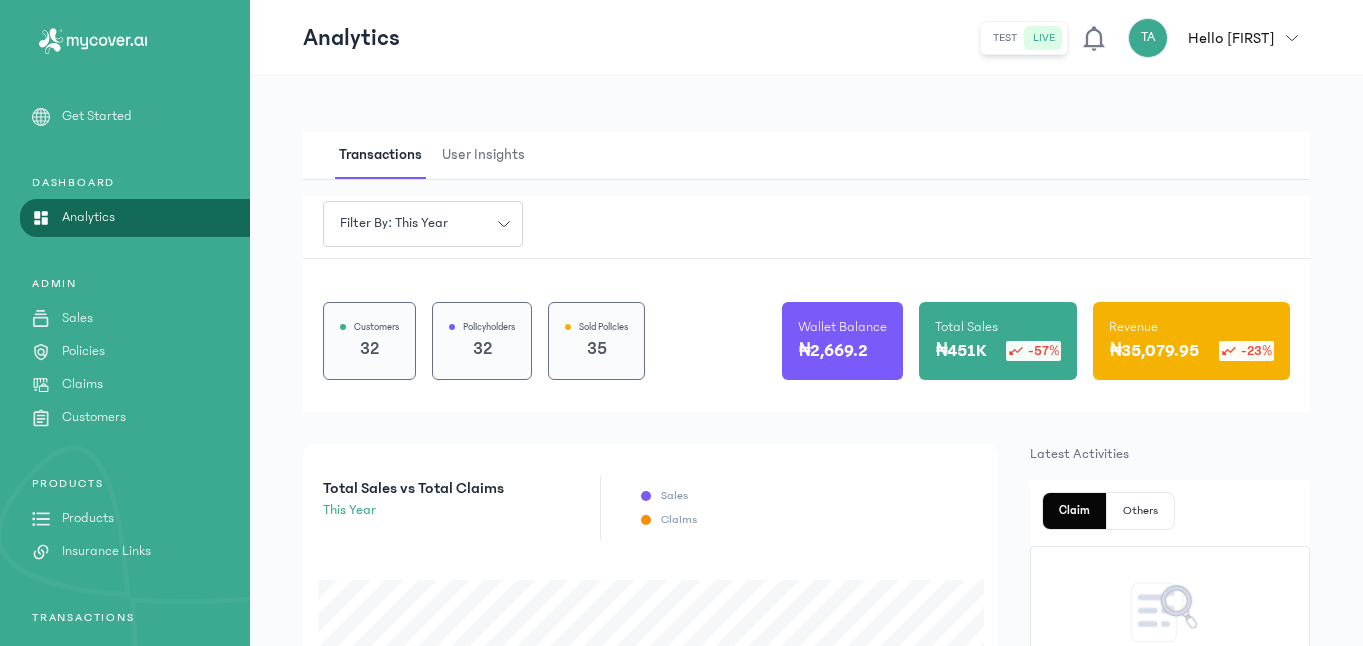 click on "Policies" at bounding box center [83, 351] 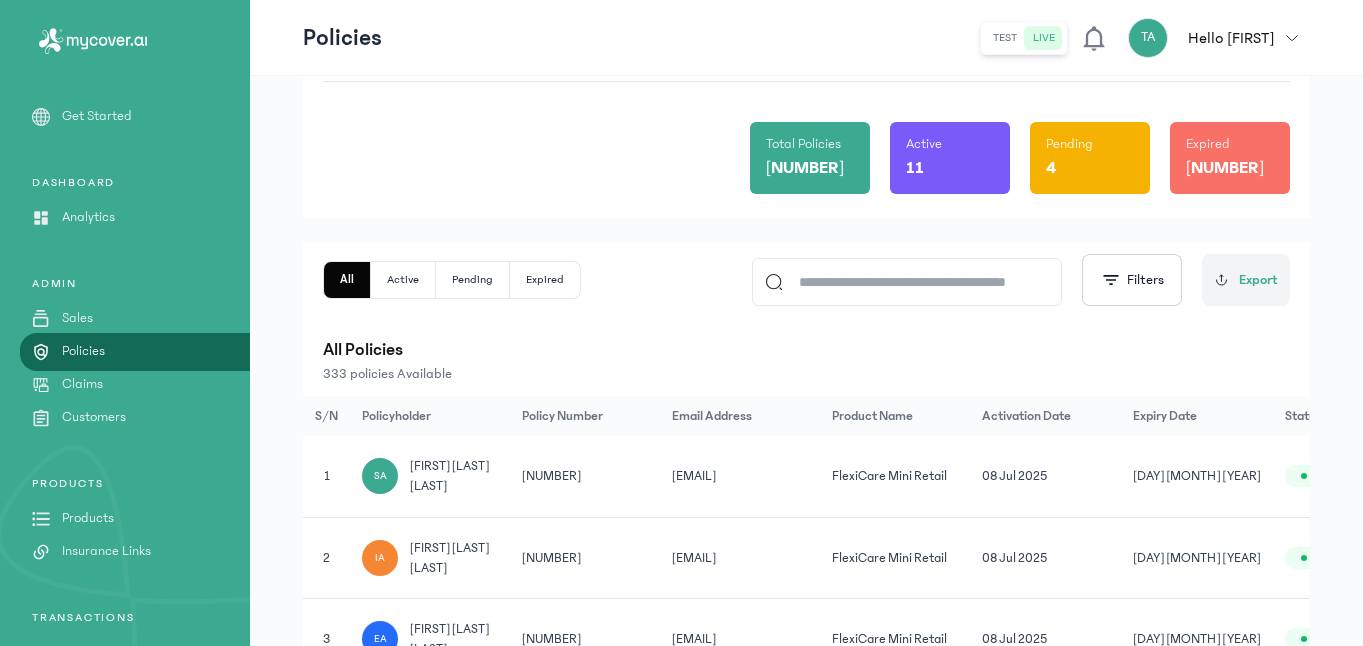 scroll, scrollTop: 131, scrollLeft: 0, axis: vertical 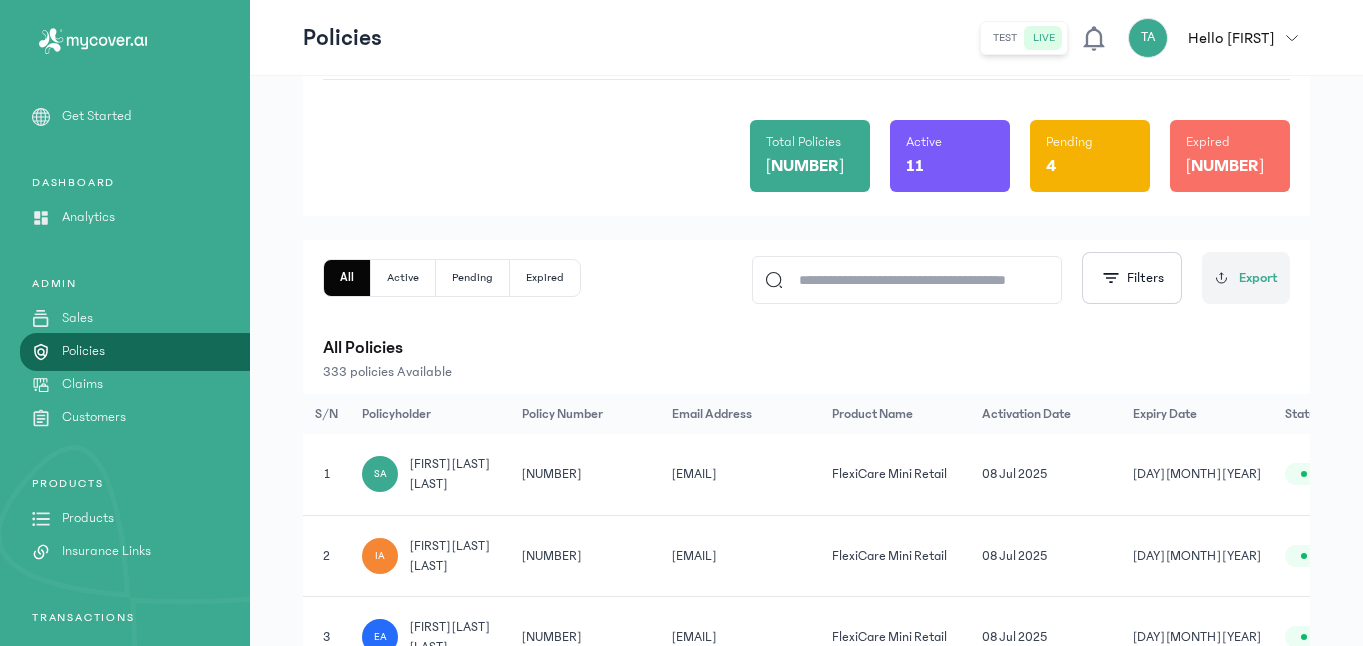 click 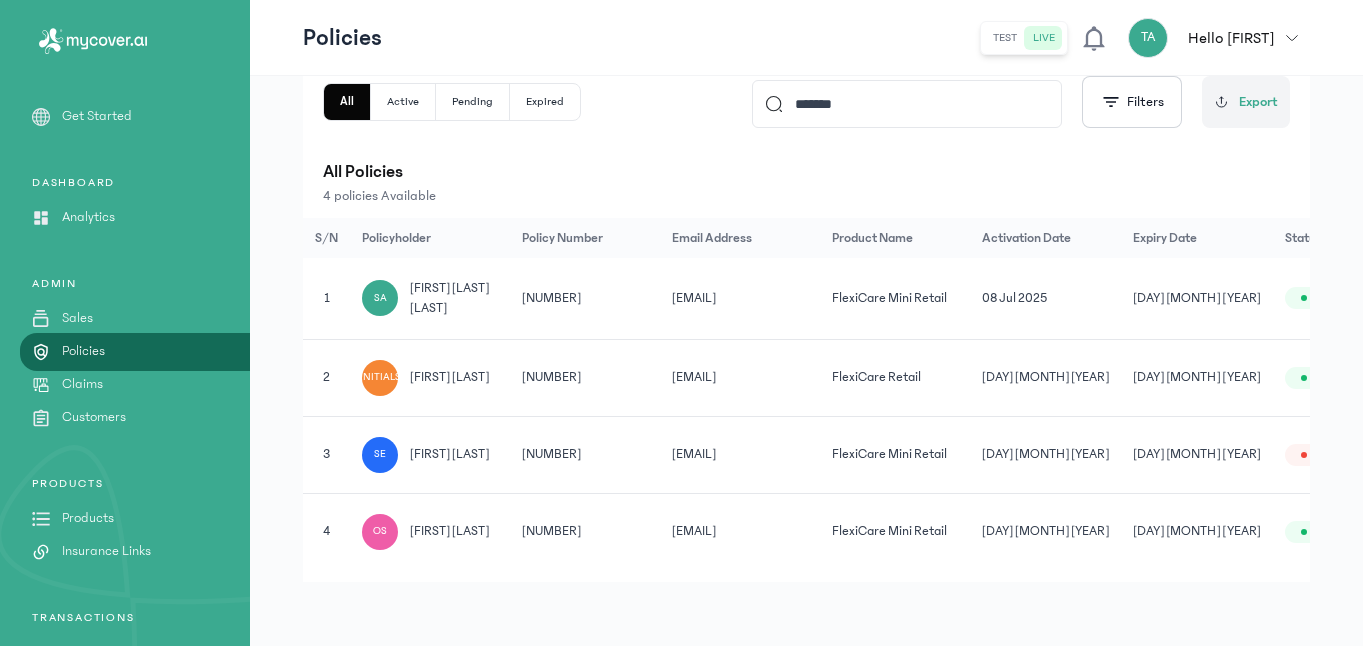 scroll, scrollTop: 335, scrollLeft: 0, axis: vertical 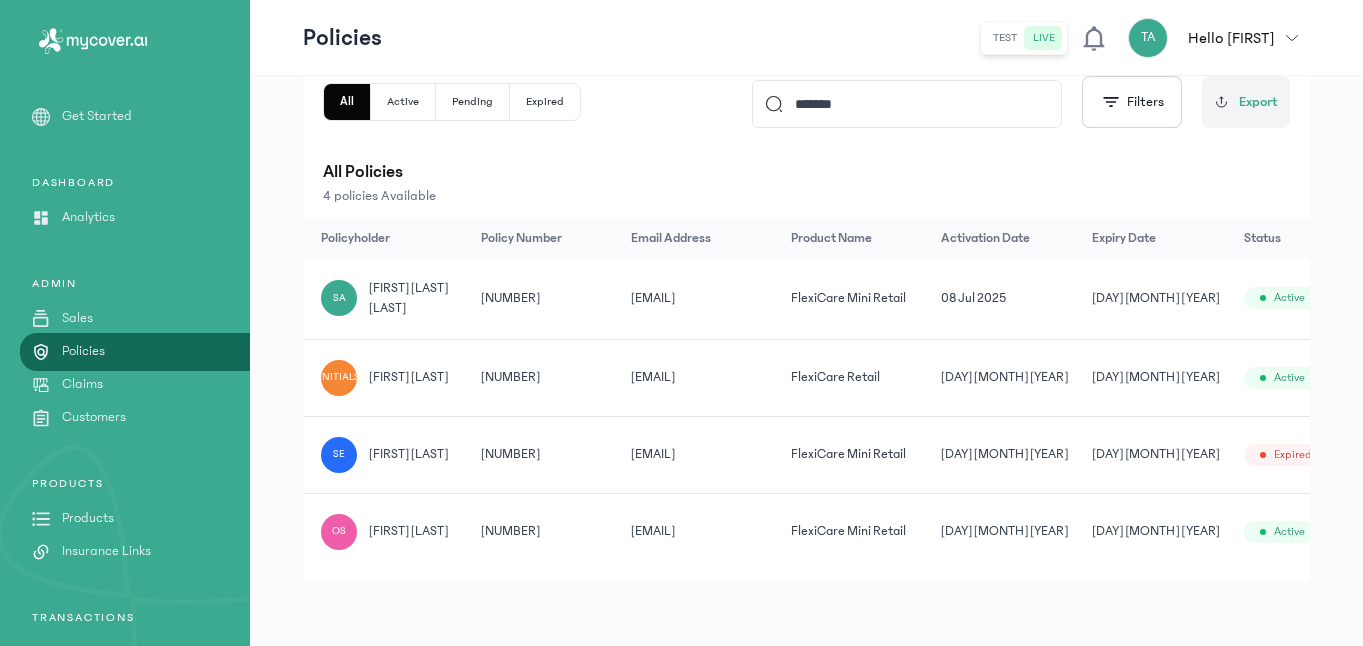 type on "*******" 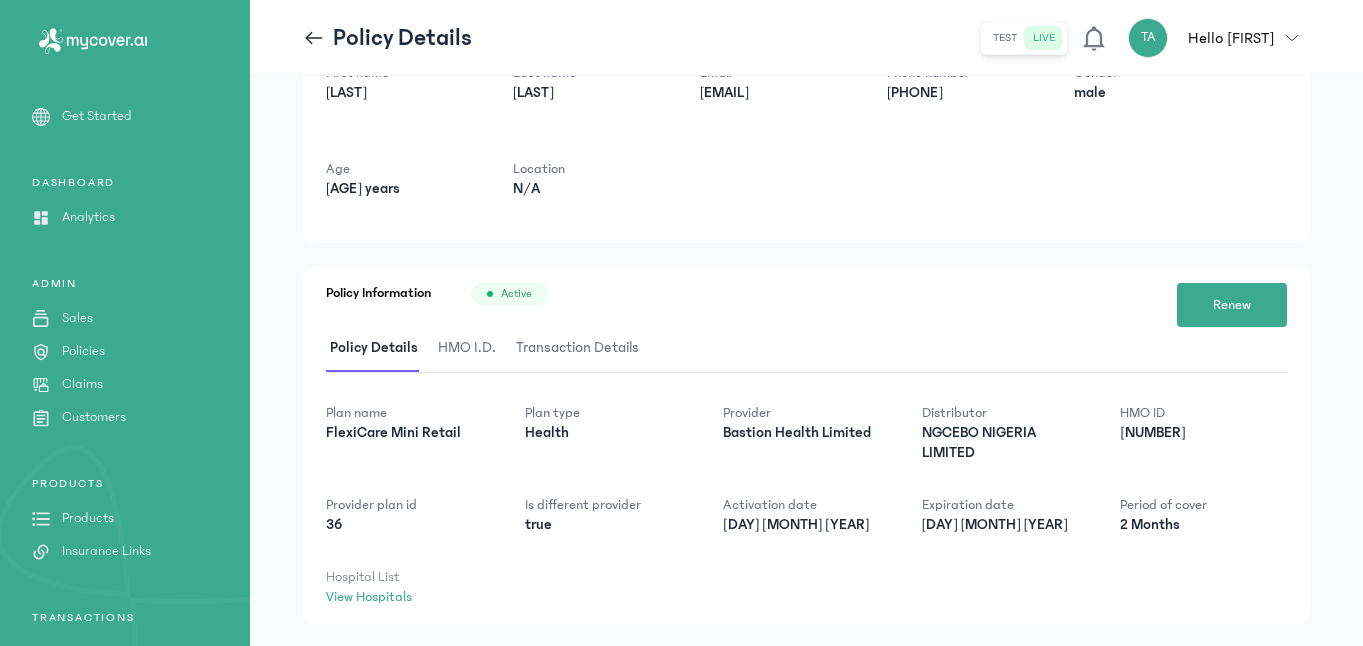 scroll, scrollTop: 143, scrollLeft: 0, axis: vertical 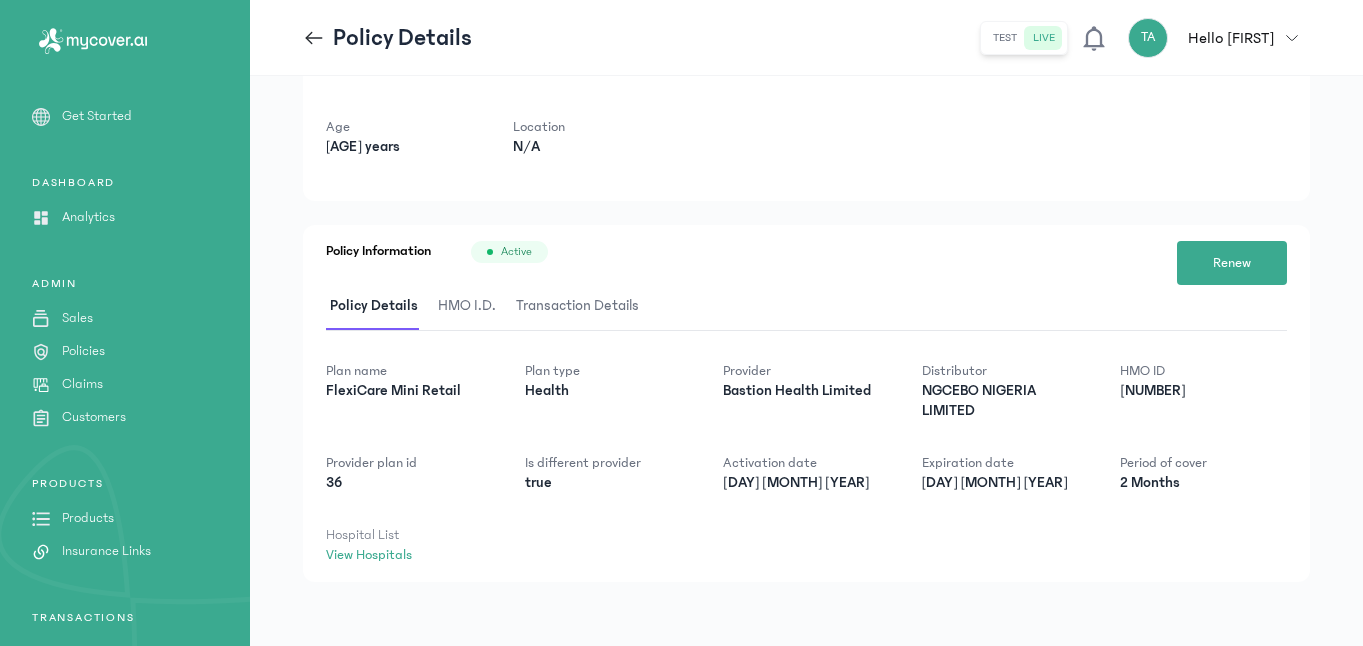 click on "HMO I.D." at bounding box center (467, 306) 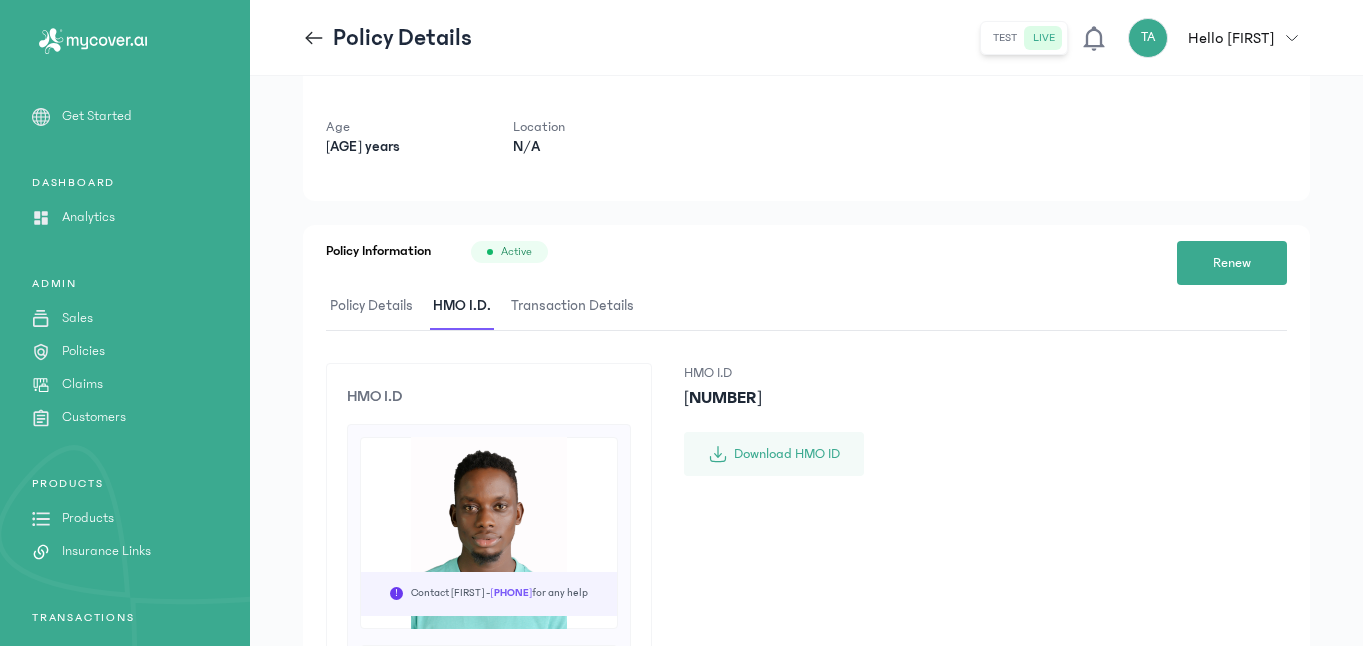 drag, startPoint x: 773, startPoint y: 397, endPoint x: 679, endPoint y: 402, distance: 94.13288 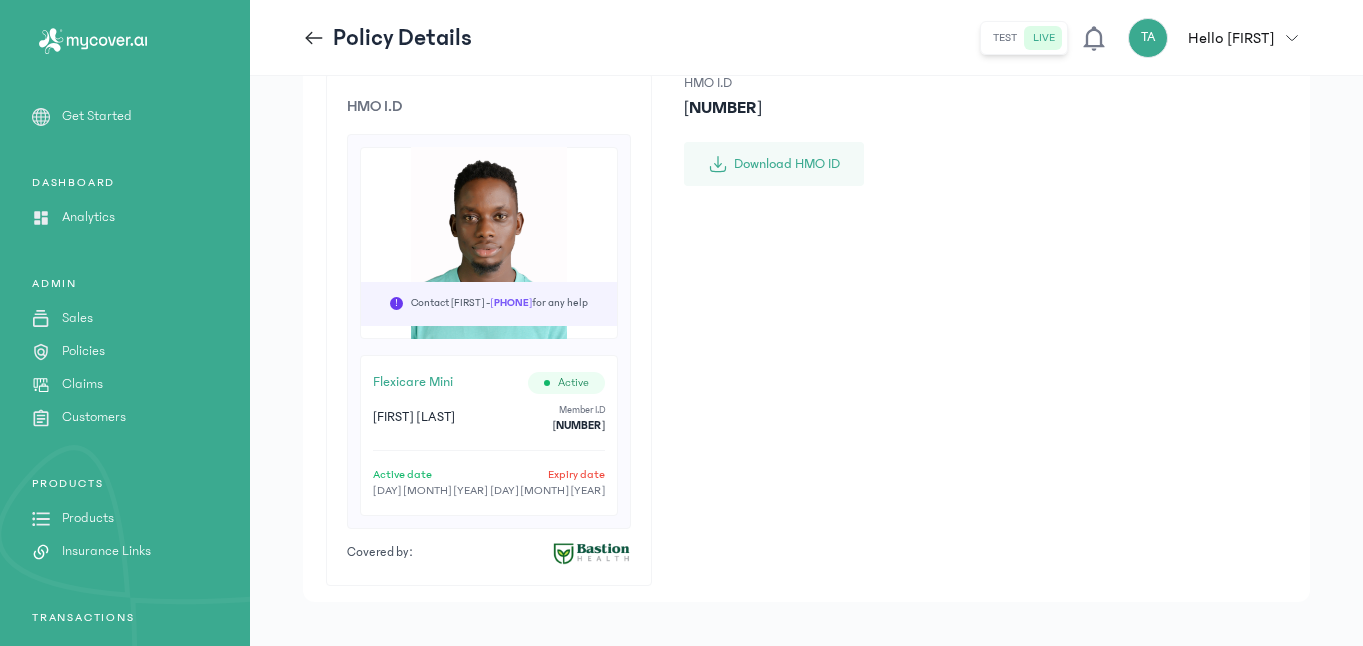 scroll, scrollTop: 453, scrollLeft: 0, axis: vertical 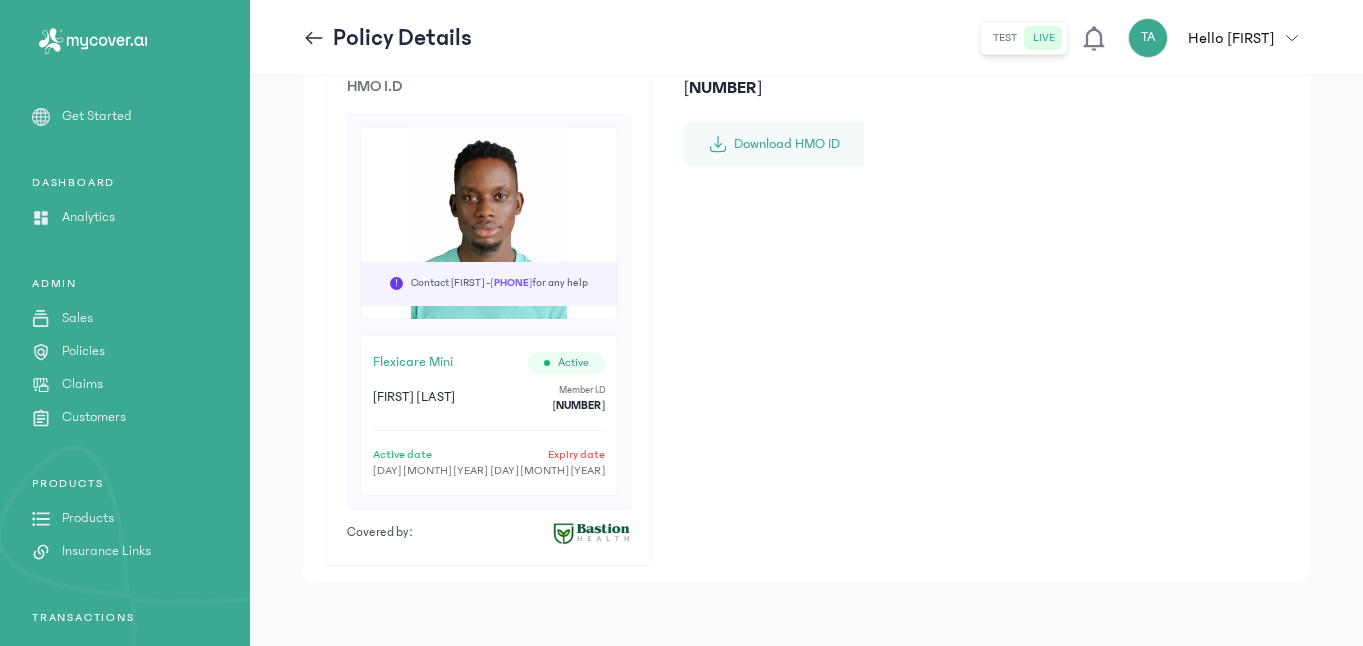 click on "HMO I.D [NUMBER] Download HMO ID" at bounding box center [774, 309] 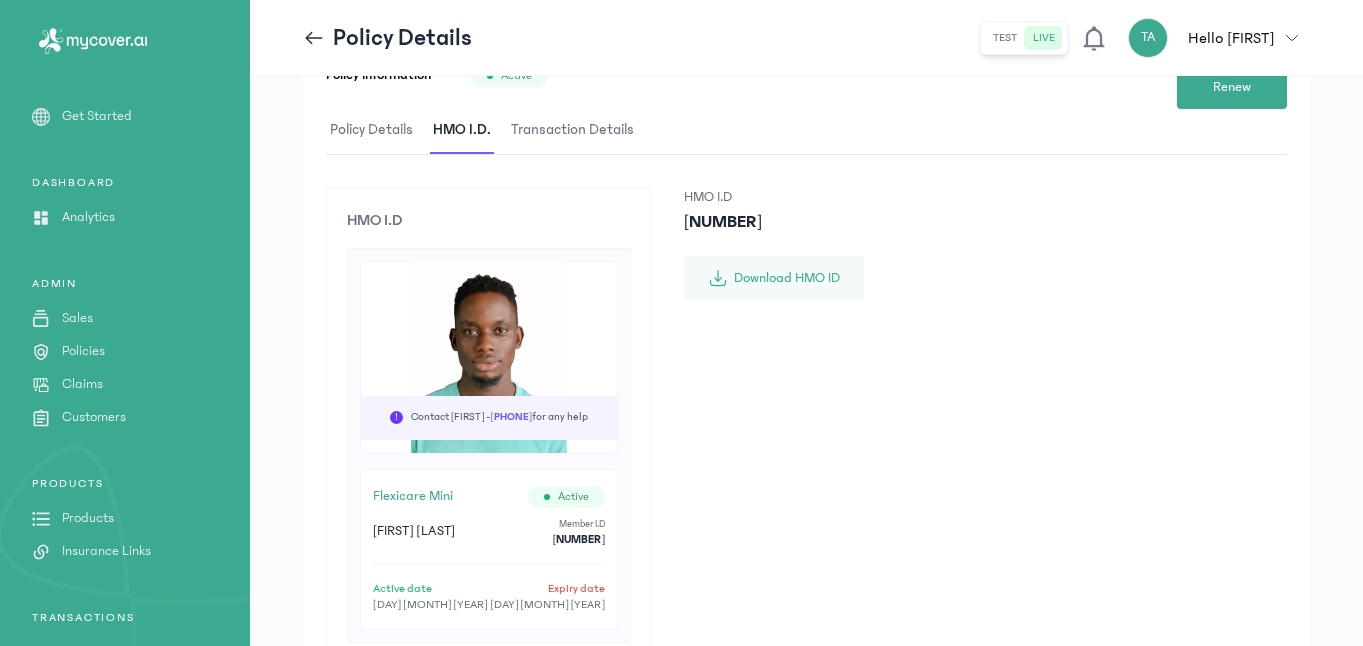scroll, scrollTop: 310, scrollLeft: 0, axis: vertical 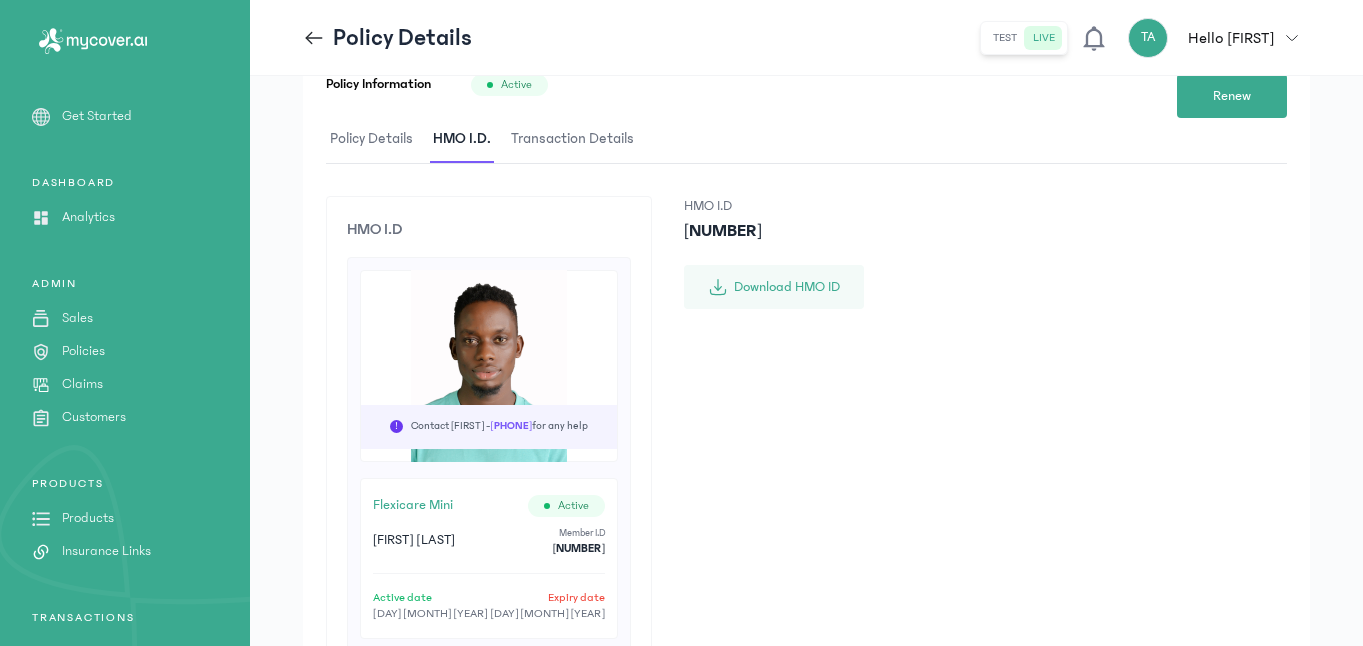 click on "Transaction Details" at bounding box center [572, 139] 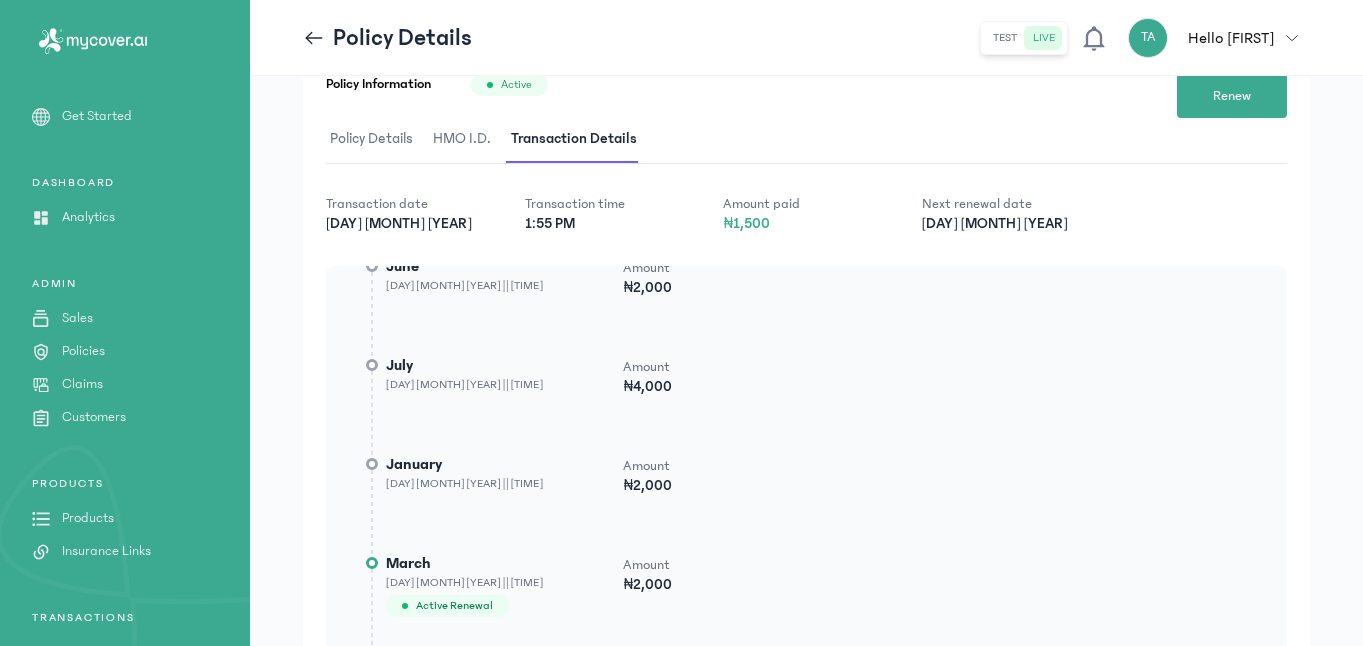 scroll, scrollTop: 242, scrollLeft: 0, axis: vertical 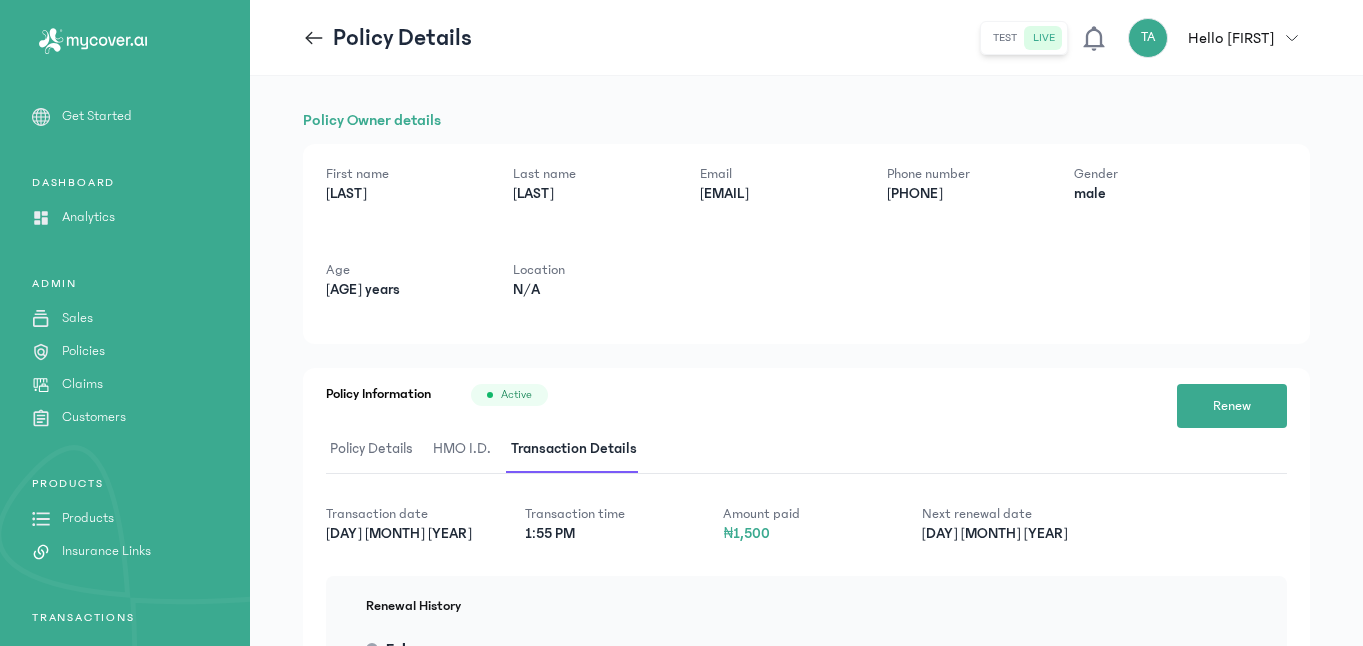 drag, startPoint x: 700, startPoint y: 193, endPoint x: 928, endPoint y: 194, distance: 228.0022 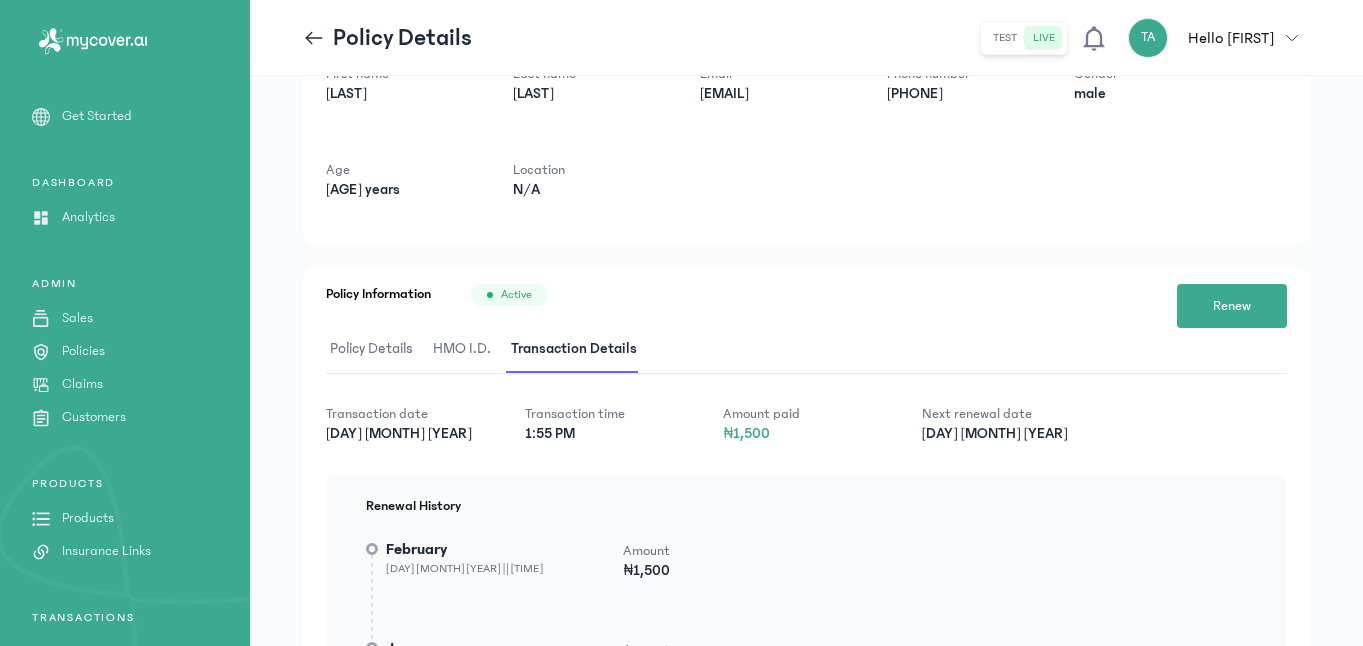 scroll, scrollTop: 159, scrollLeft: 0, axis: vertical 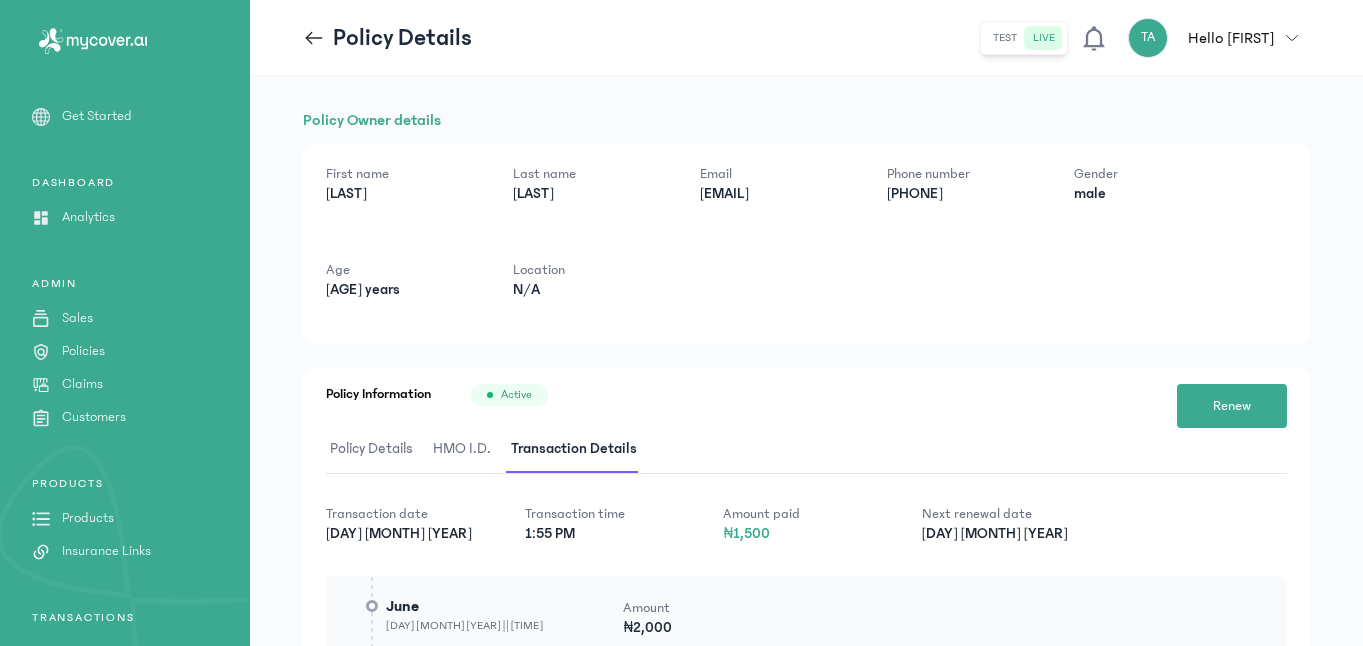 click on "First name [FIRST] Last name [LAST] Email [EMAIL] Phone number [PHONE] Gender male Age [AGE] Location N/A" at bounding box center (806, 244) 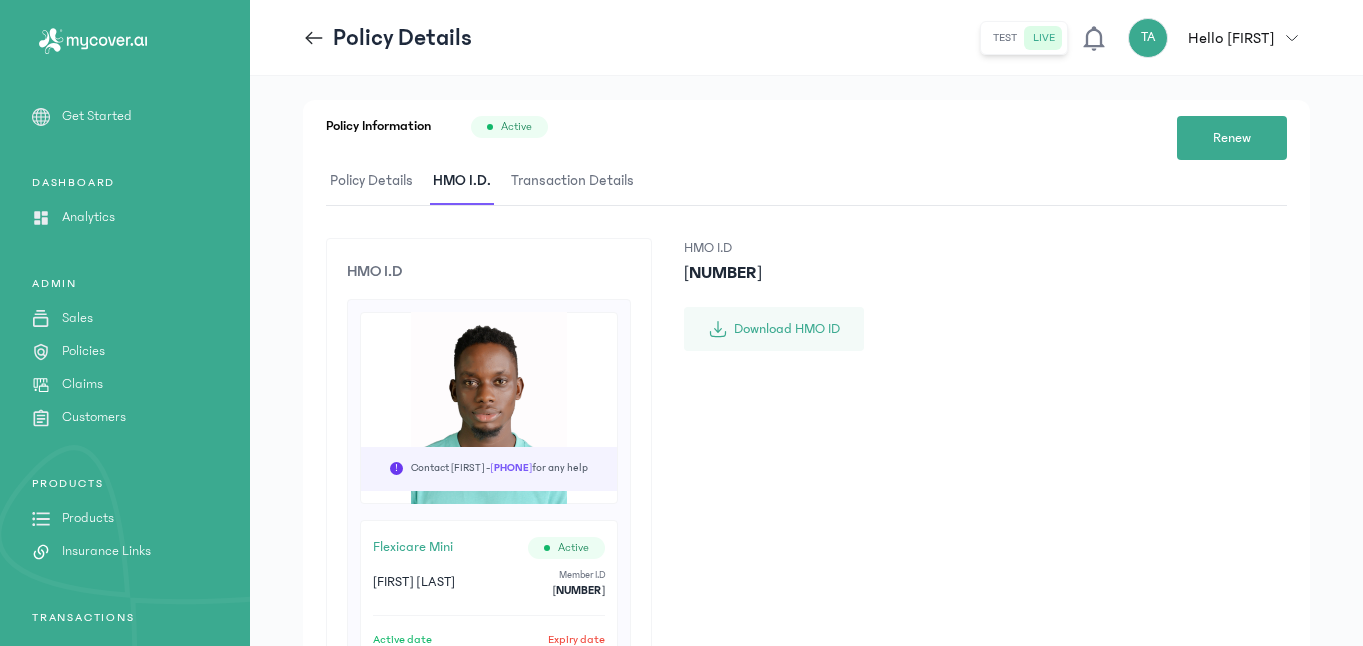scroll, scrollTop: 272, scrollLeft: 0, axis: vertical 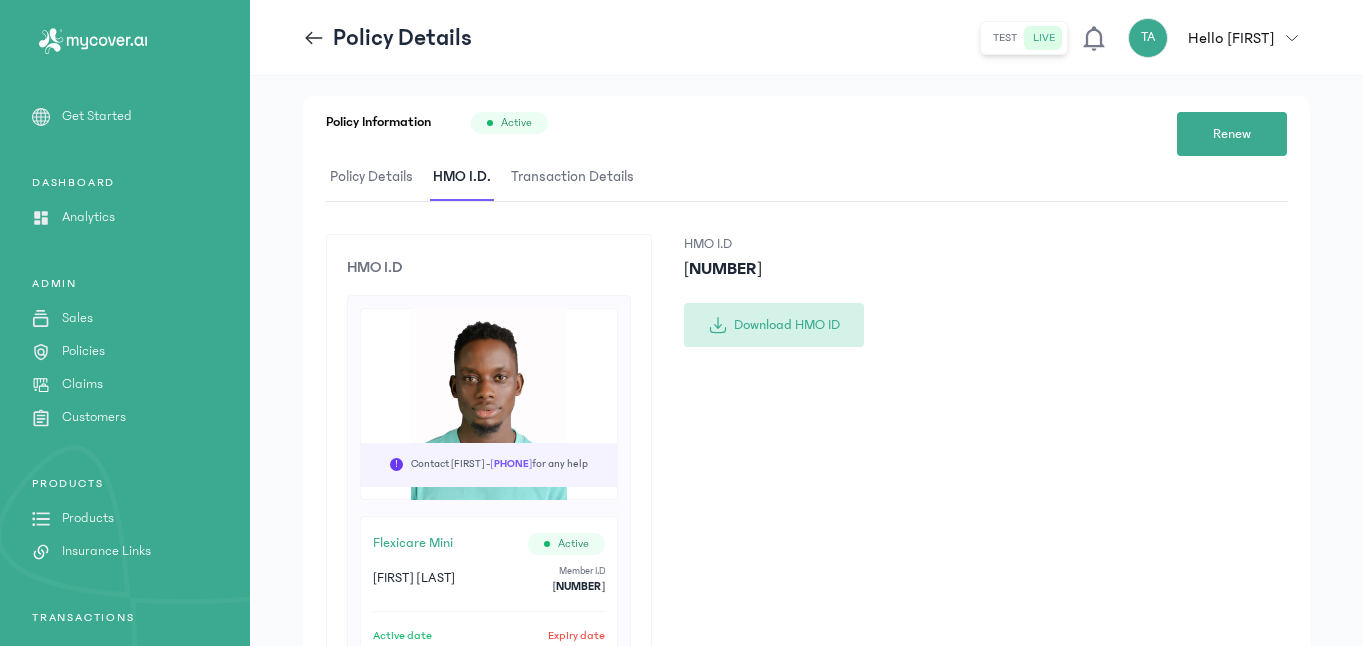 click on "Download HMO ID" at bounding box center [774, 325] 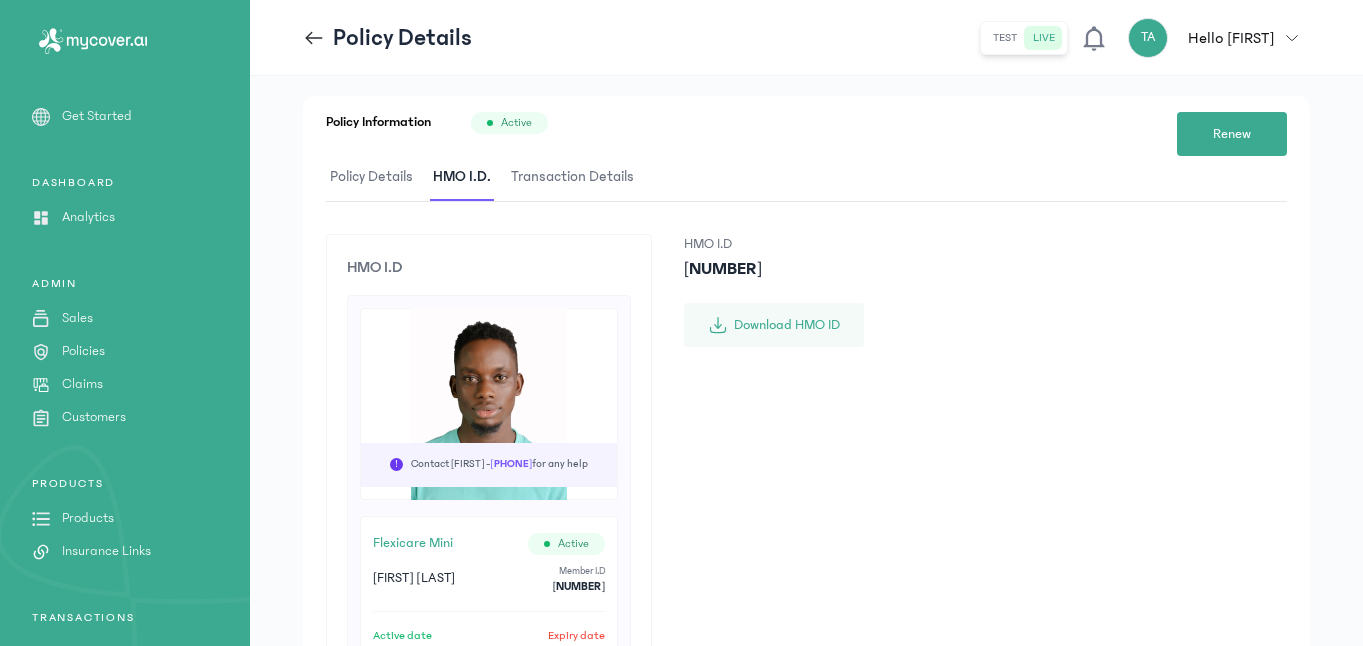 click on "HMO I.D ! Contact [FIRST] - [PHONE] for any help [COMPANY] [COMPANY] Active [FIRST] [LAST] Member I.D [NUMBER] Active date [DAY] [MONTH] [YEAR] Expiry date [DAY] [MONTH] [YEAR] Covered by: HMO I.D [NUMBER] Download HMO ID" at bounding box center [806, 490] 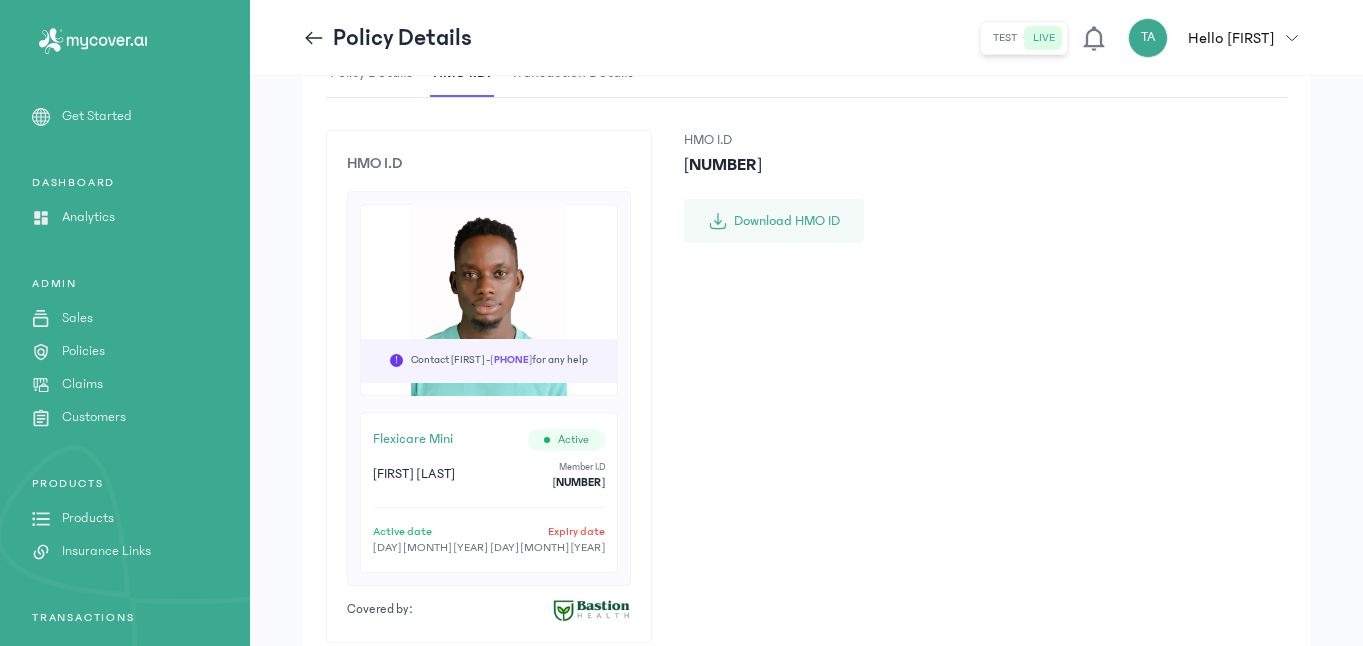 scroll, scrollTop: 394, scrollLeft: 0, axis: vertical 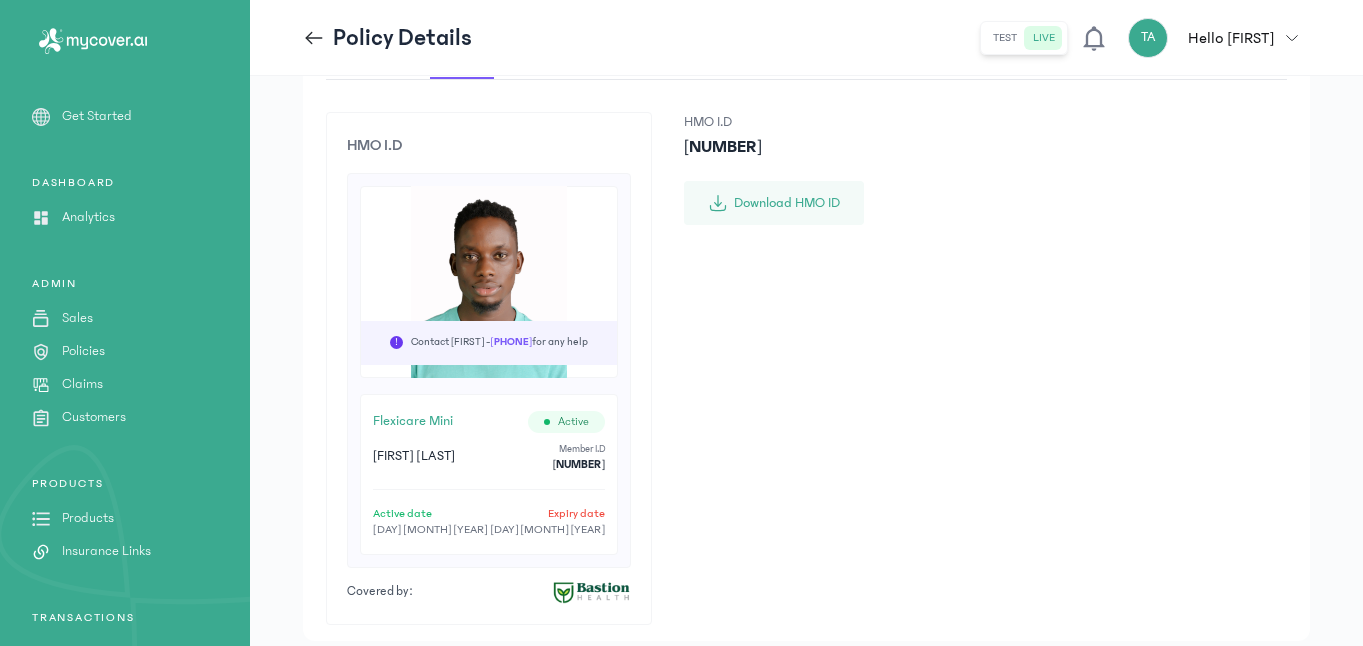 click on "[FIRST] [LAST] Member I.D [NUMBER]" at bounding box center [489, 457] 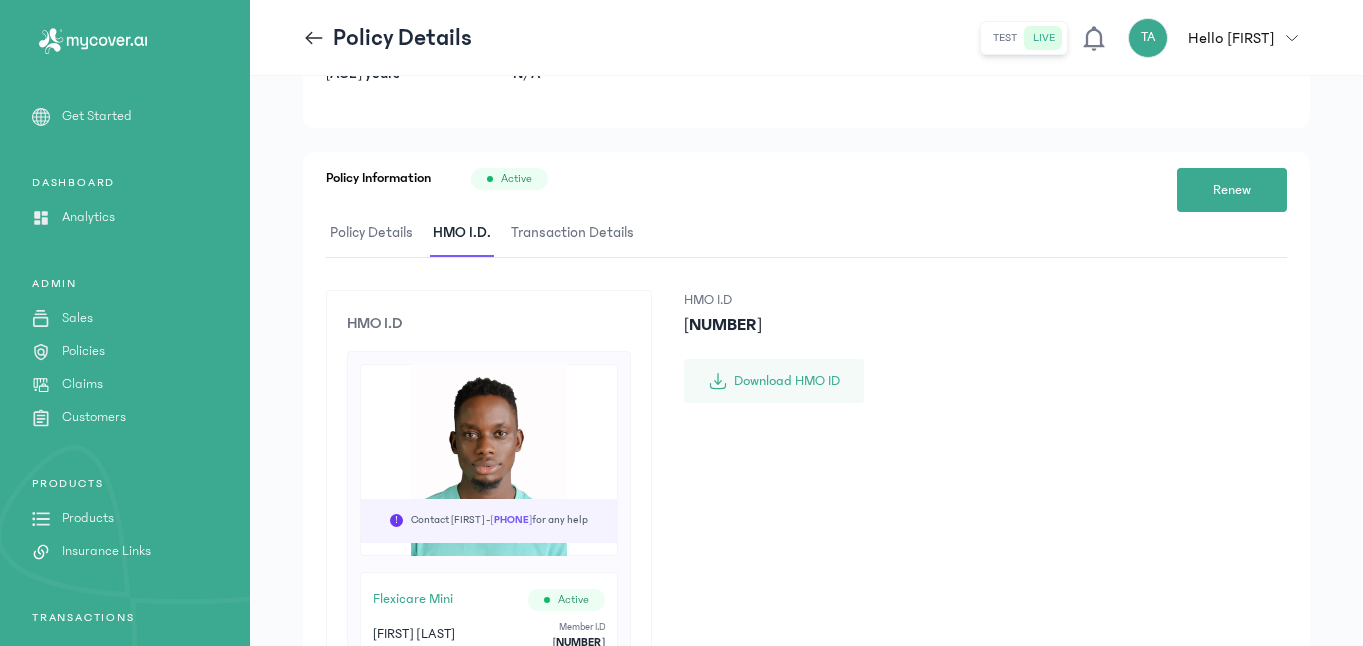 scroll, scrollTop: 208, scrollLeft: 0, axis: vertical 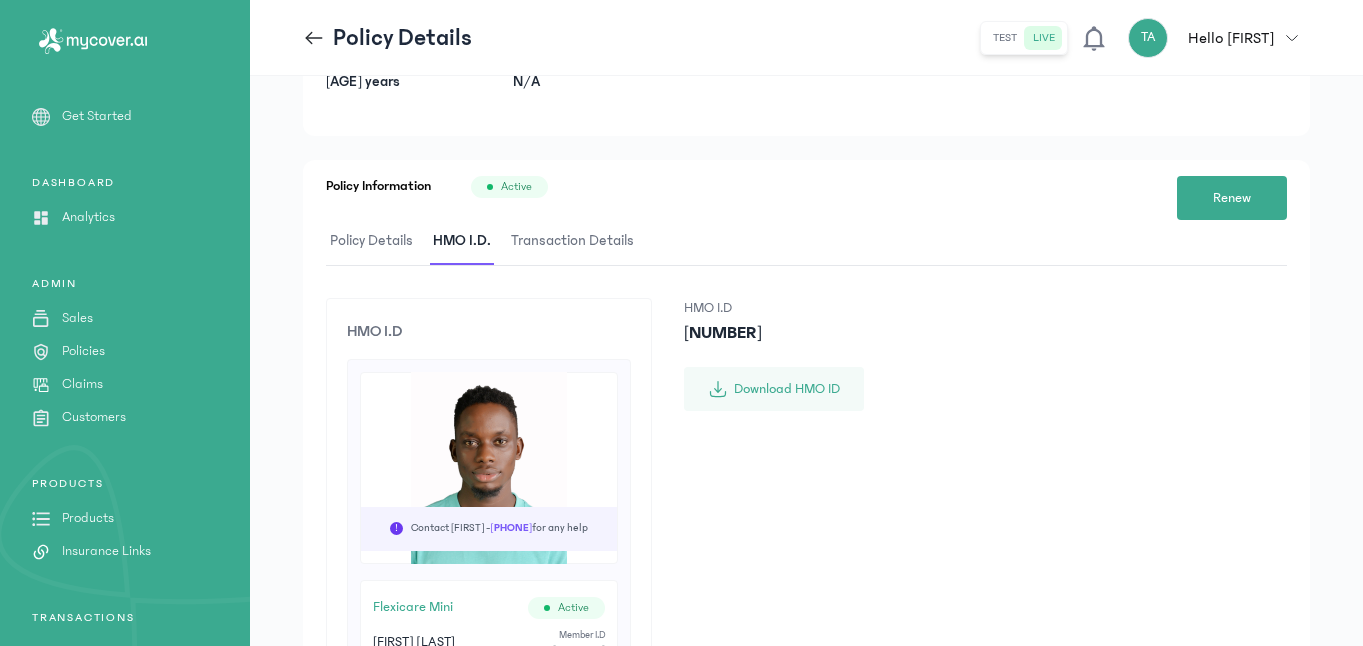 click on "Policy Details" at bounding box center [371, 241] 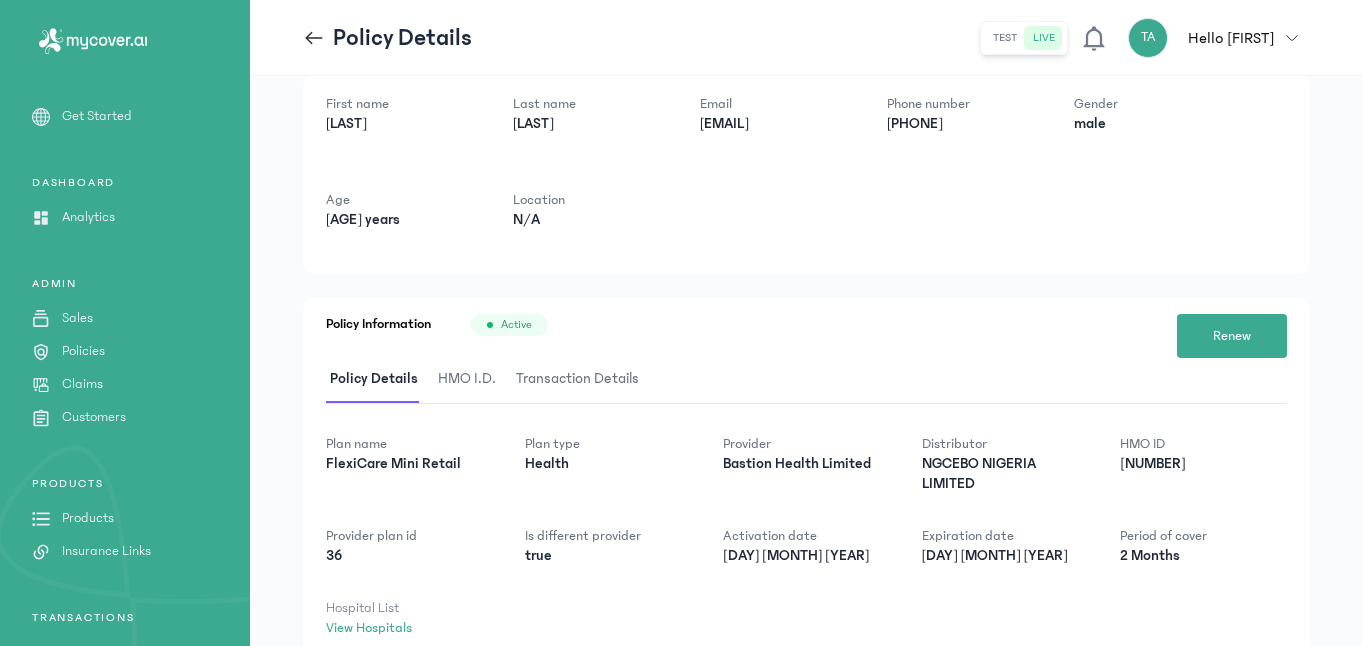scroll, scrollTop: 0, scrollLeft: 0, axis: both 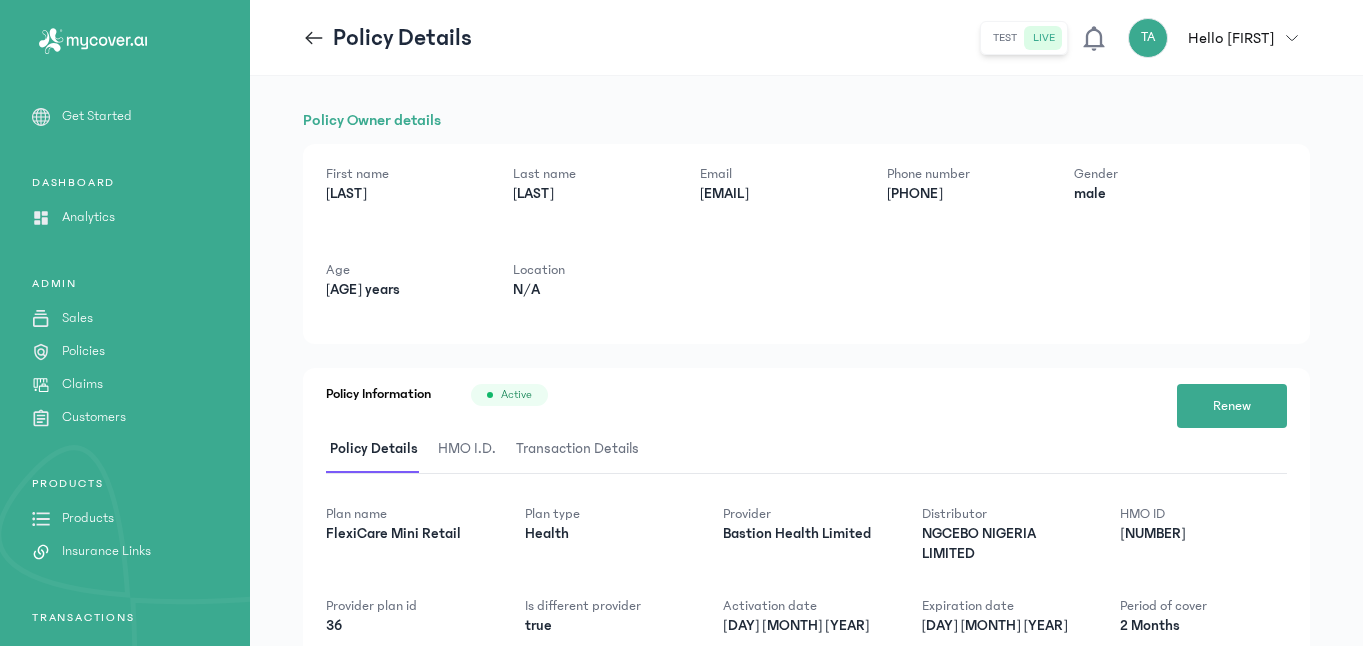 click on "[LAST]" at bounding box center (403, 194) 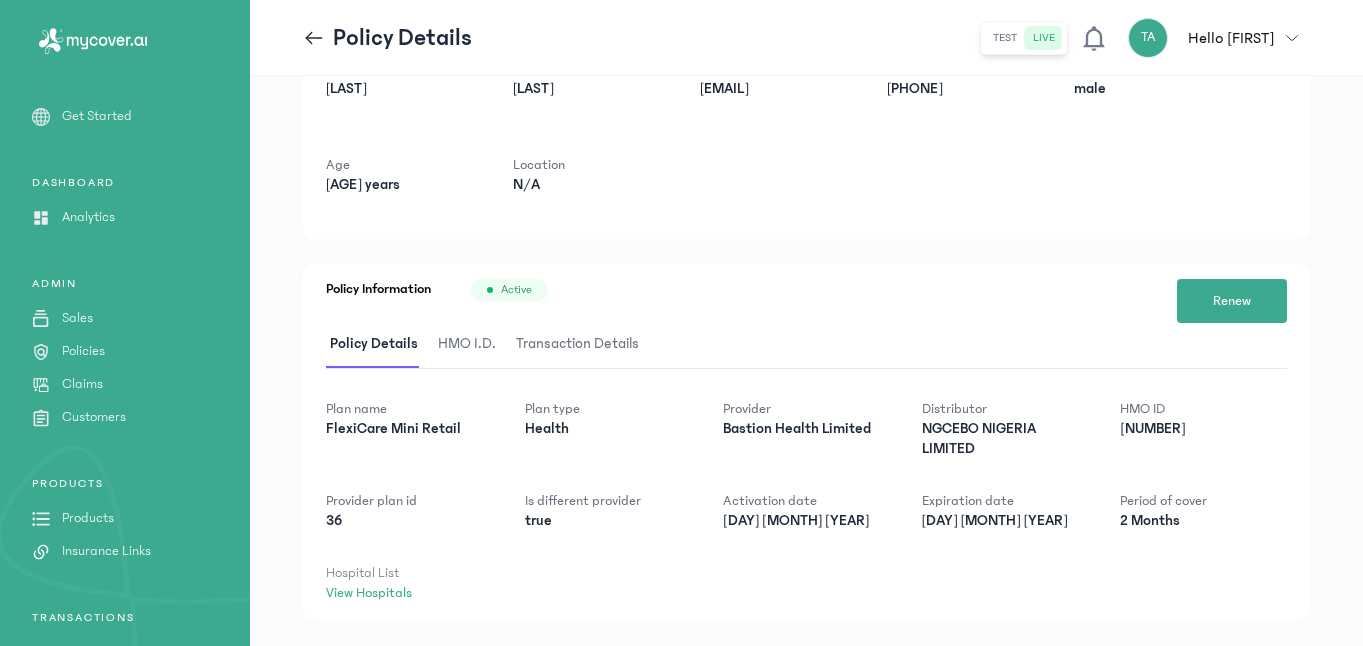 scroll, scrollTop: 143, scrollLeft: 0, axis: vertical 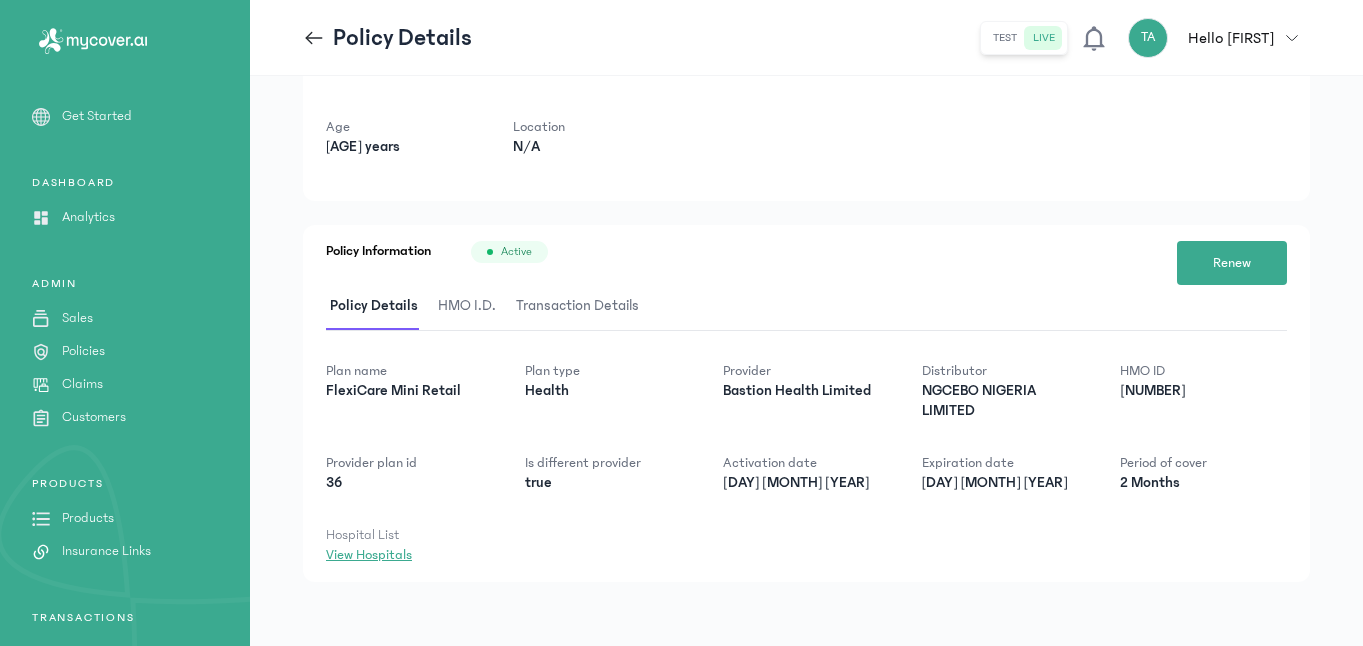 click on "View Hospitals" at bounding box center (369, 555) 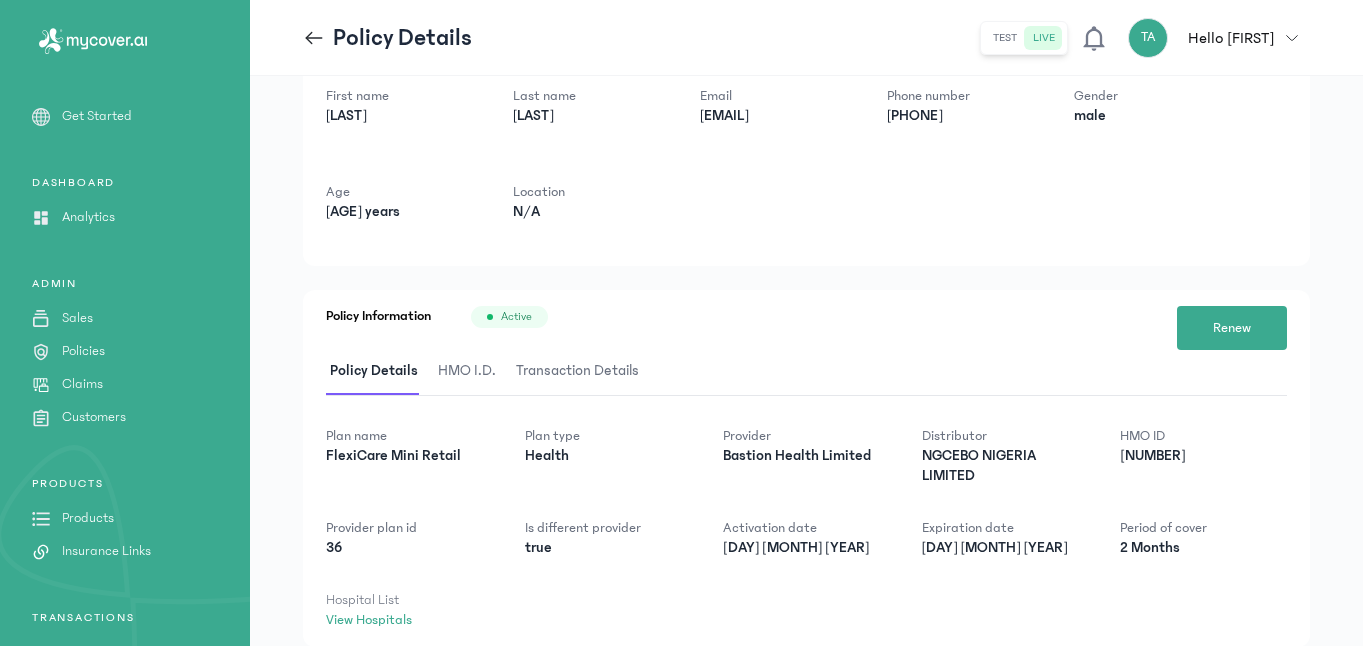 scroll, scrollTop: 143, scrollLeft: 0, axis: vertical 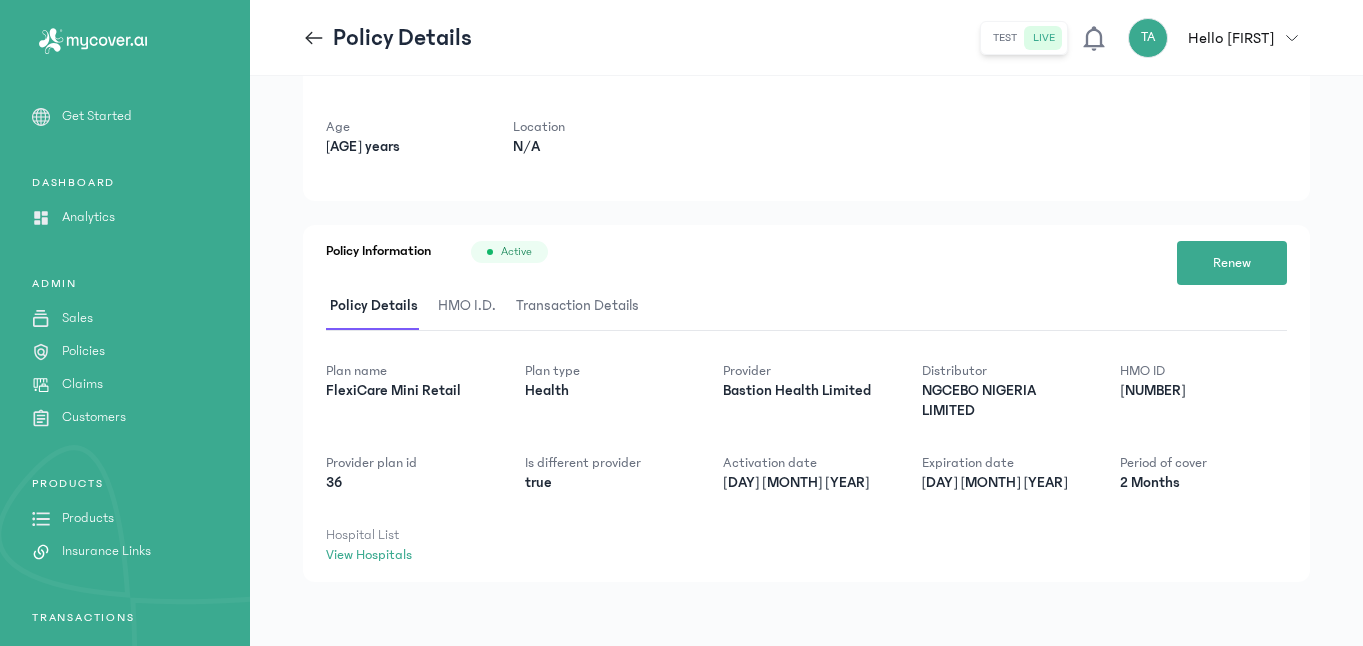 click on "Transaction Details" at bounding box center [577, 306] 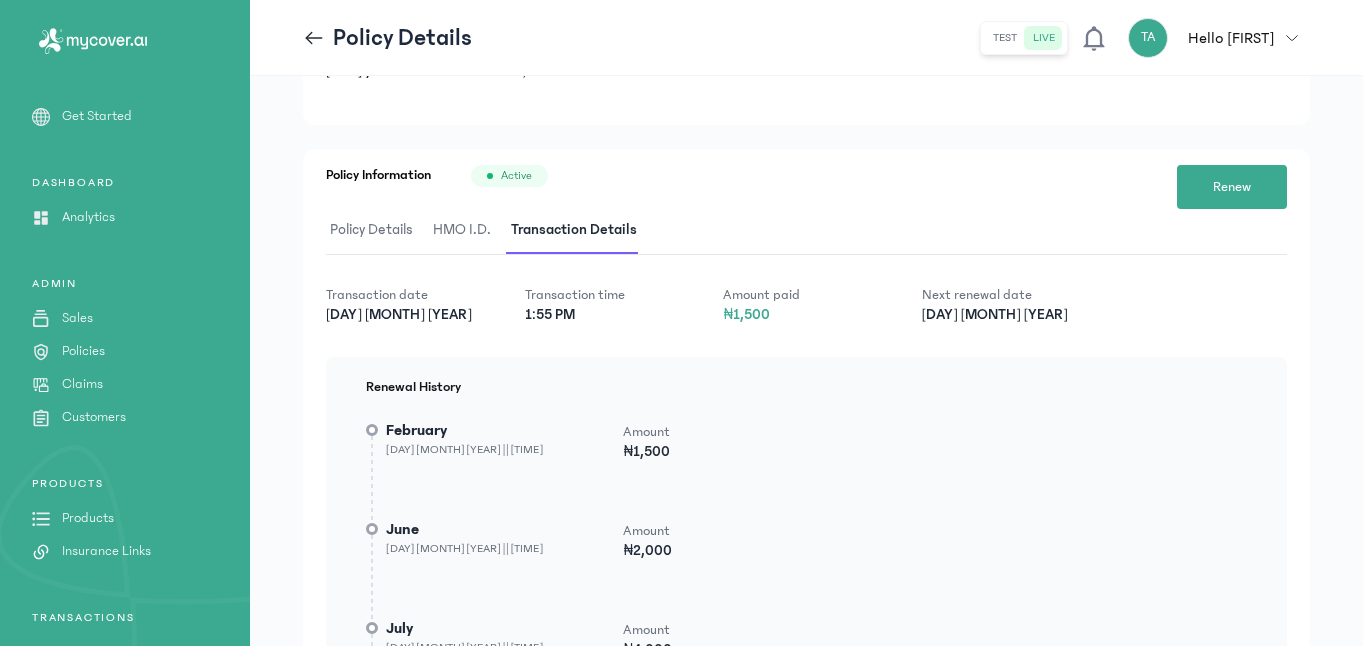 scroll, scrollTop: 221, scrollLeft: 0, axis: vertical 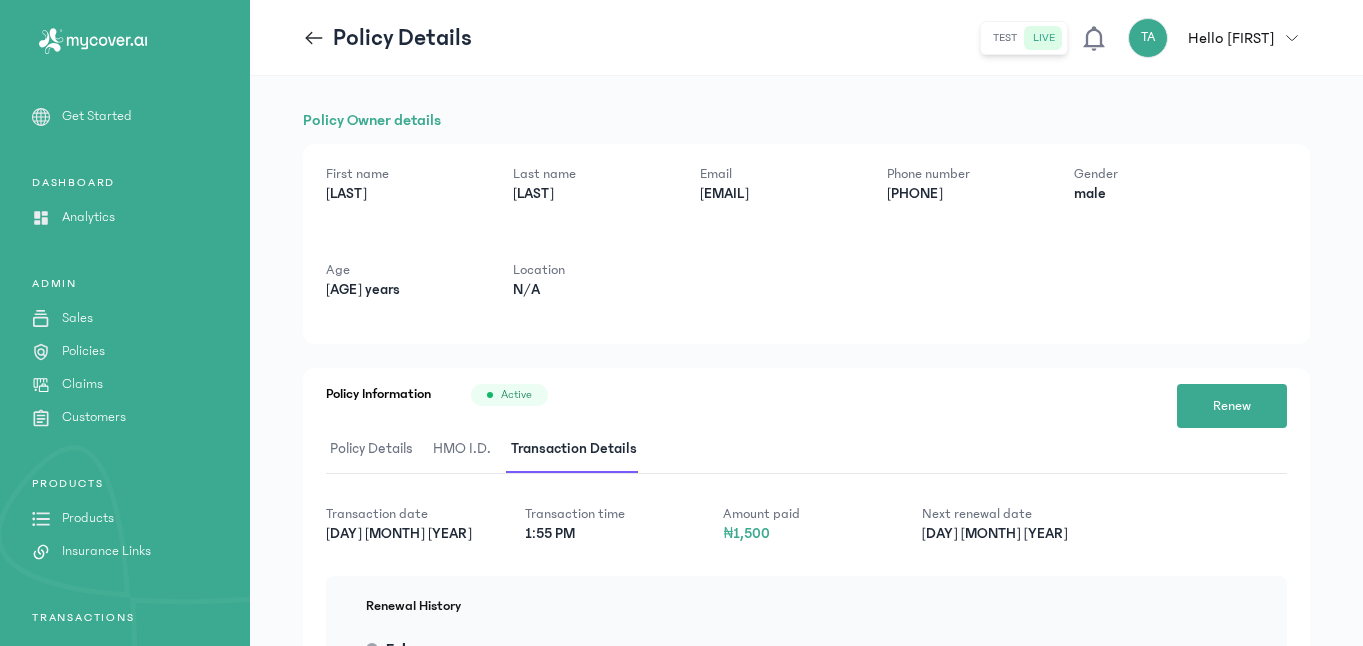 click on "HMO I.D." at bounding box center (462, 449) 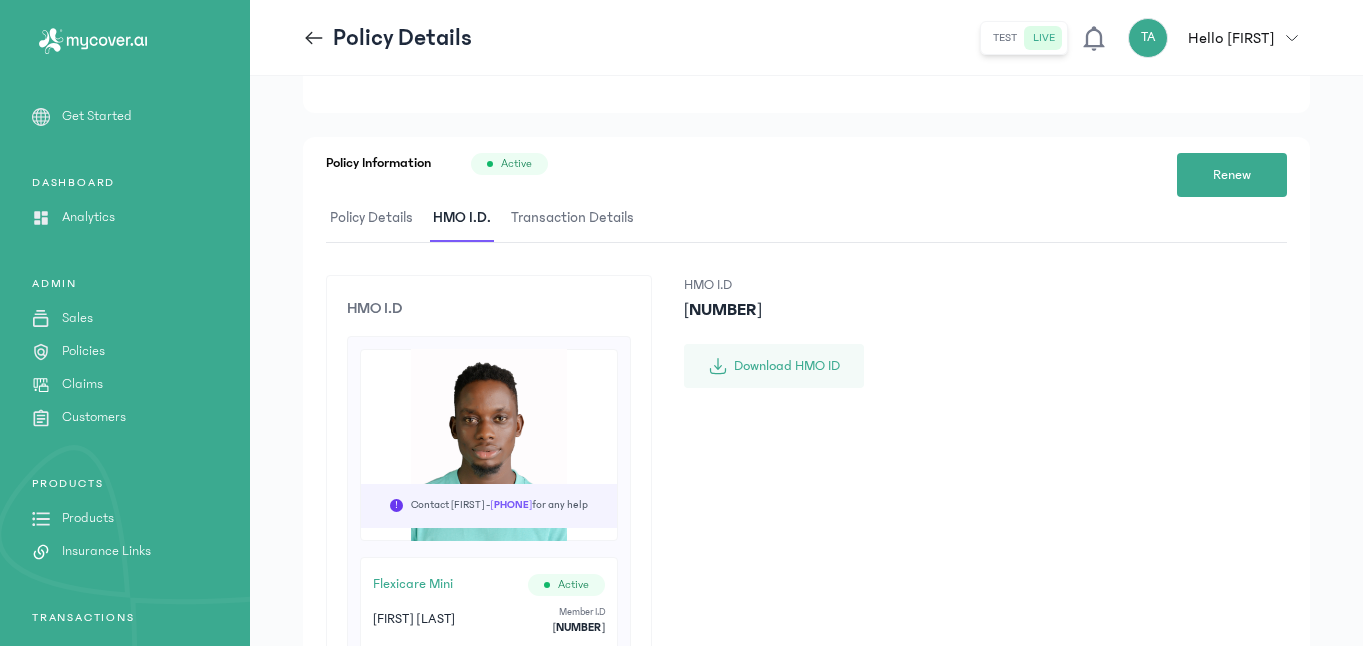 scroll, scrollTop: 204, scrollLeft: 0, axis: vertical 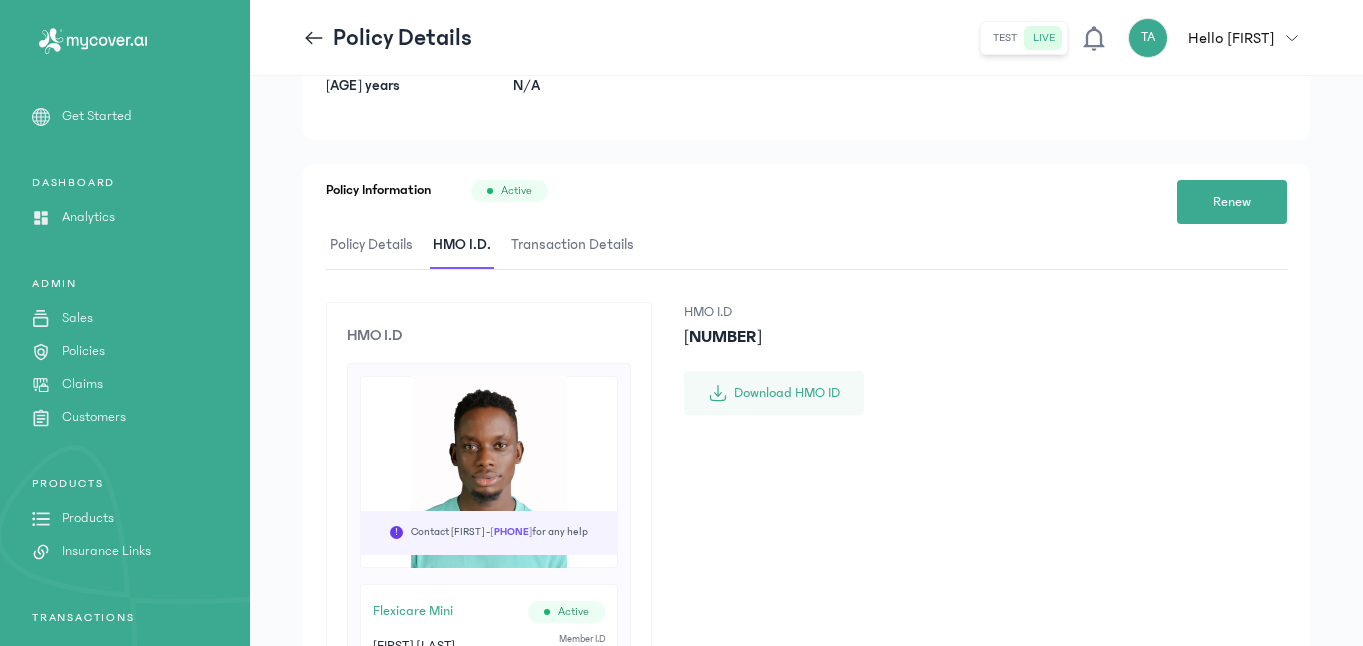click on "Policy Details" at bounding box center (371, 245) 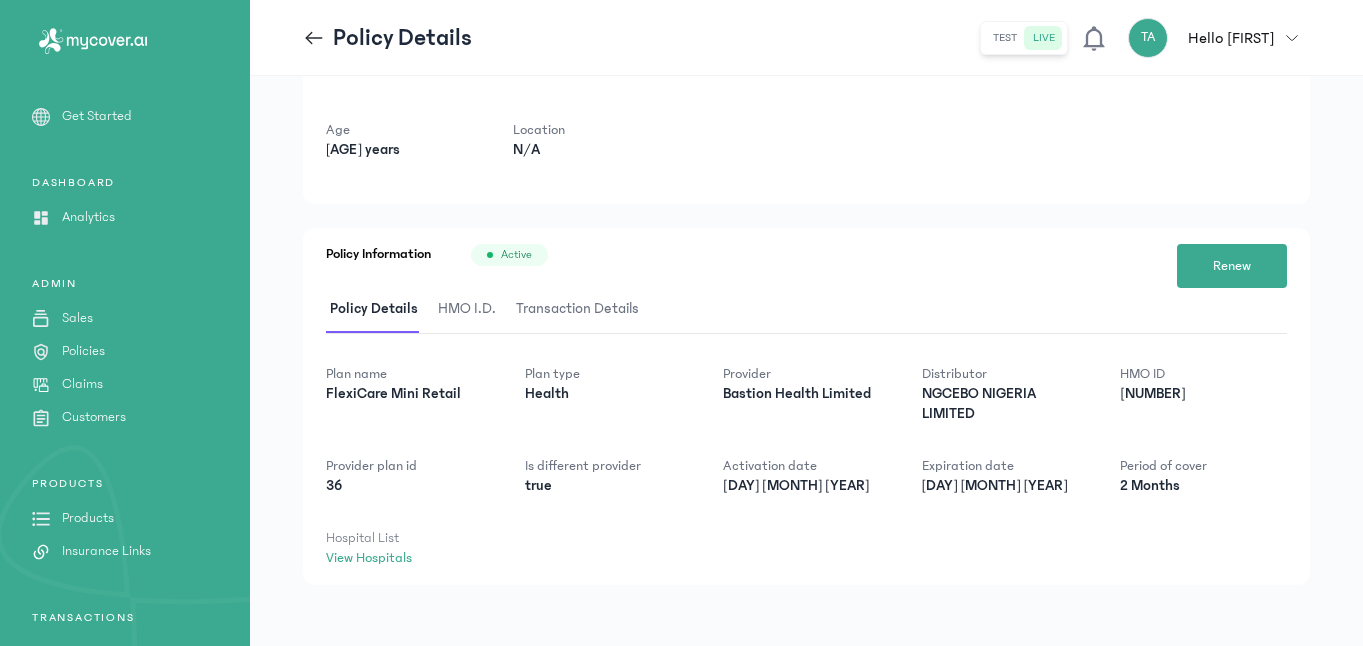 scroll, scrollTop: 0, scrollLeft: 0, axis: both 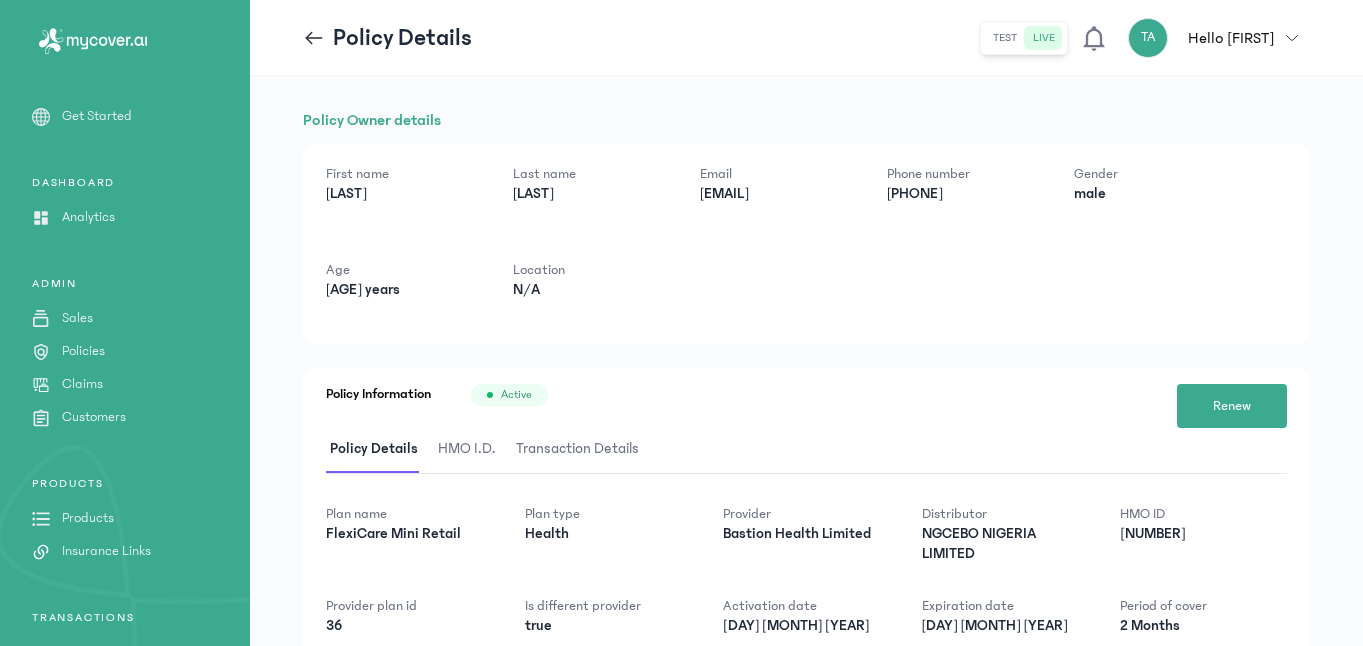 click on "Customers" at bounding box center (94, 417) 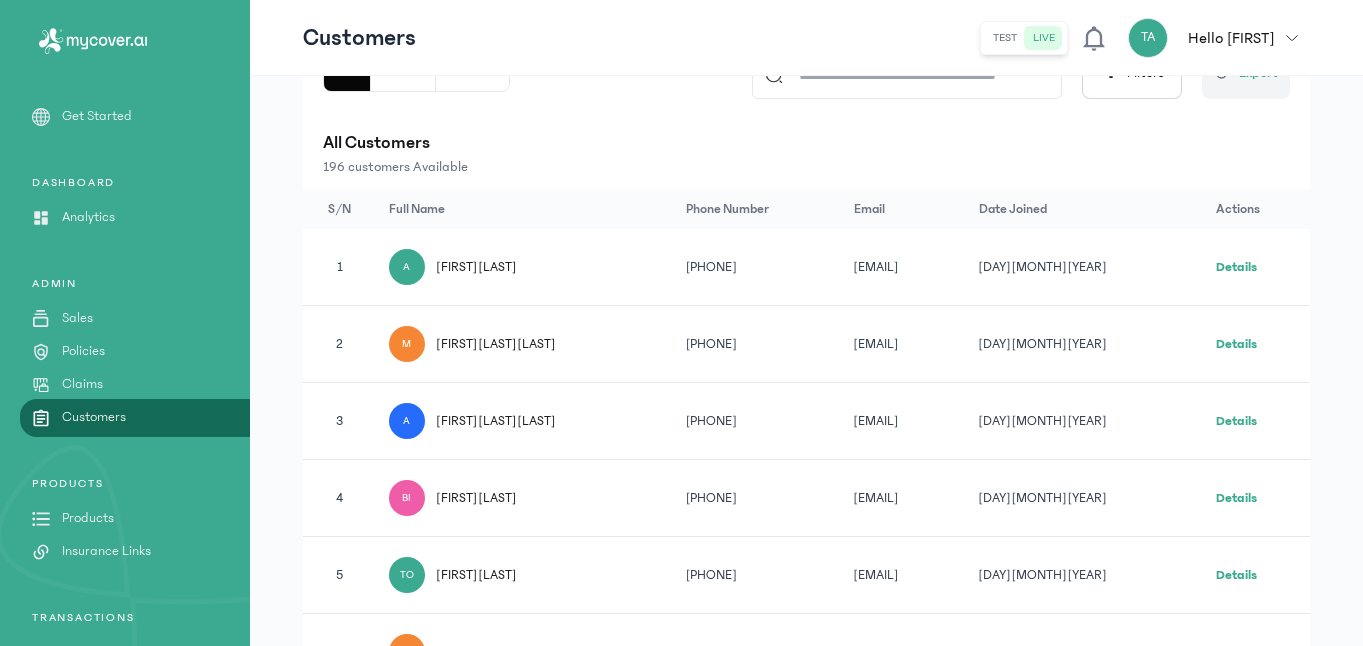 scroll, scrollTop: 276, scrollLeft: 0, axis: vertical 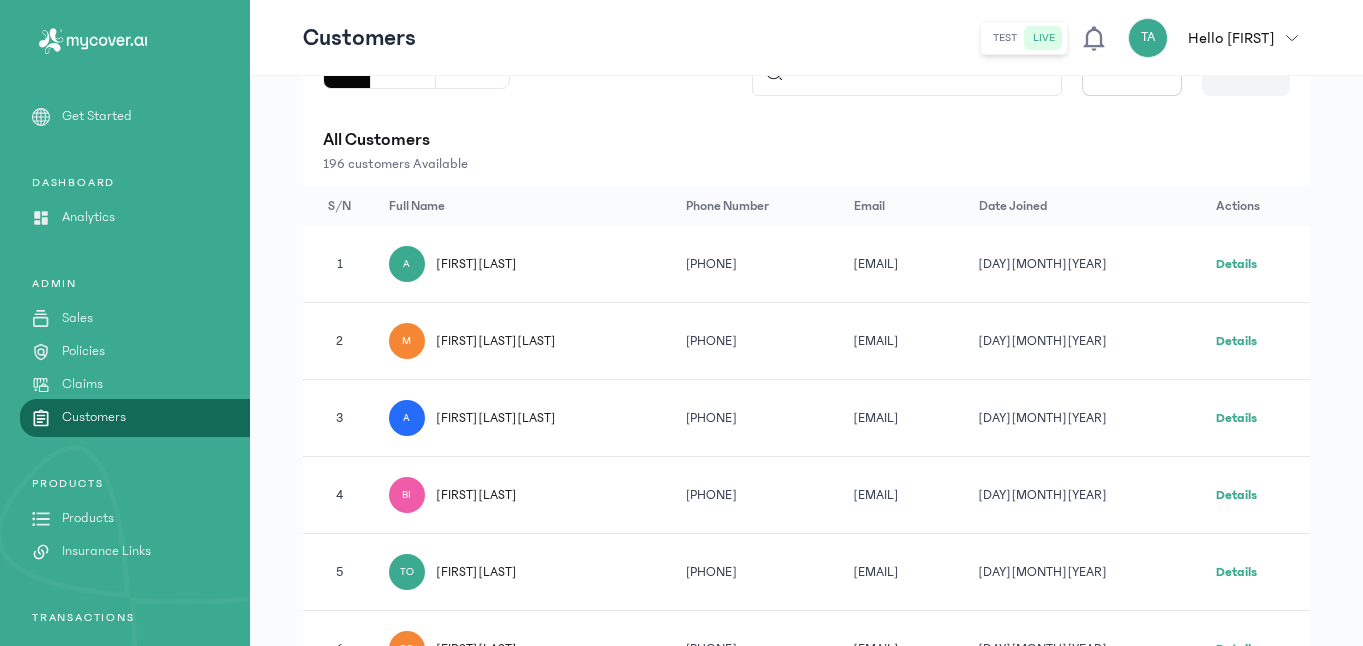 click on "[FIRST] [LAST]" at bounding box center (476, 495) 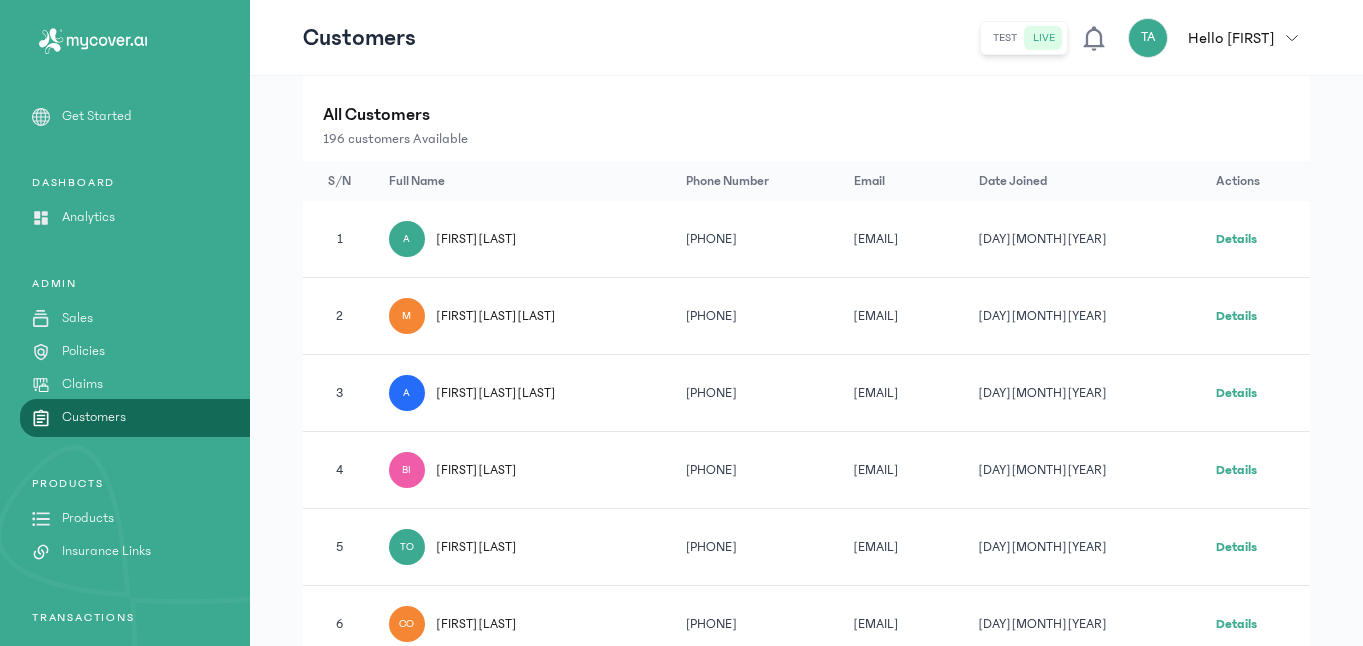 scroll, scrollTop: 316, scrollLeft: 0, axis: vertical 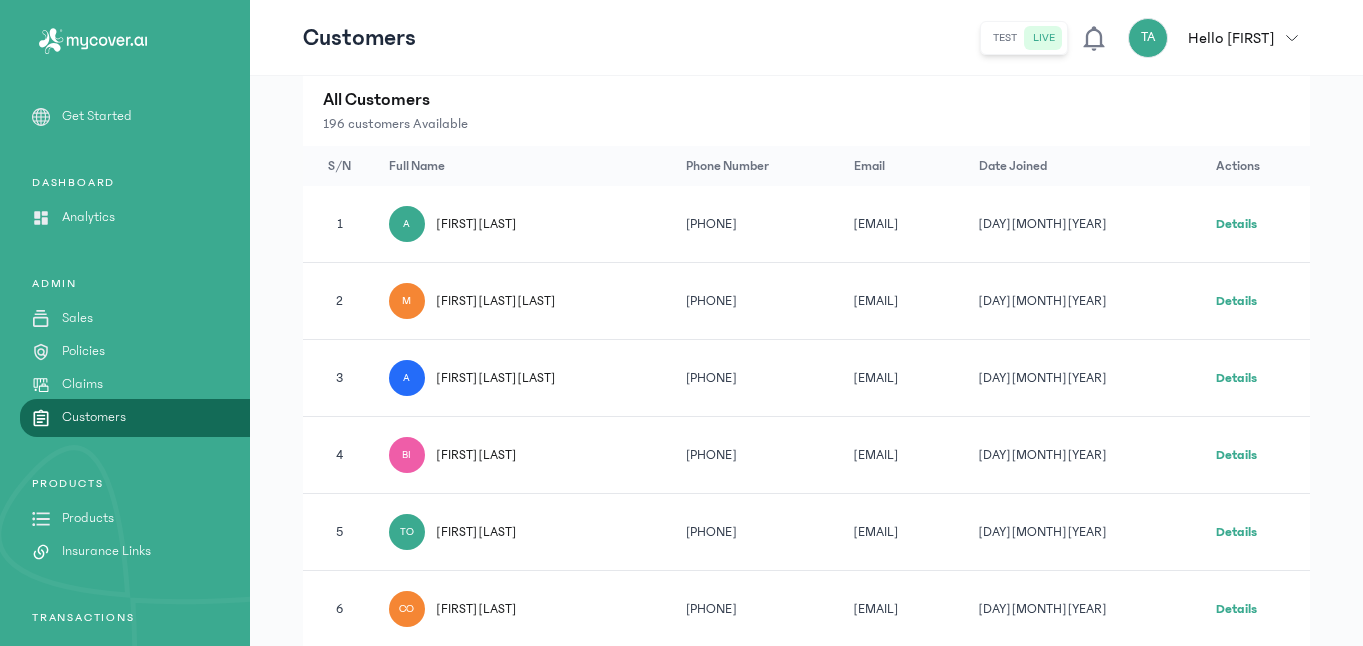 click on "Details" 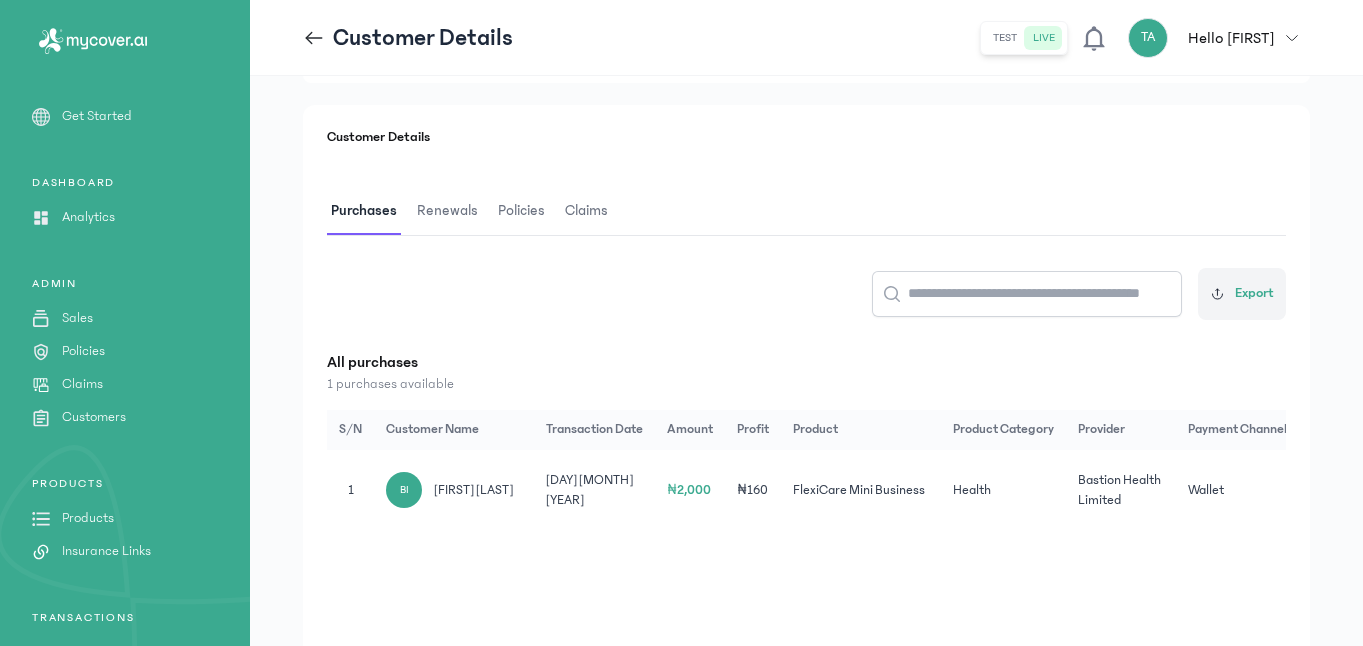 scroll, scrollTop: 233, scrollLeft: 0, axis: vertical 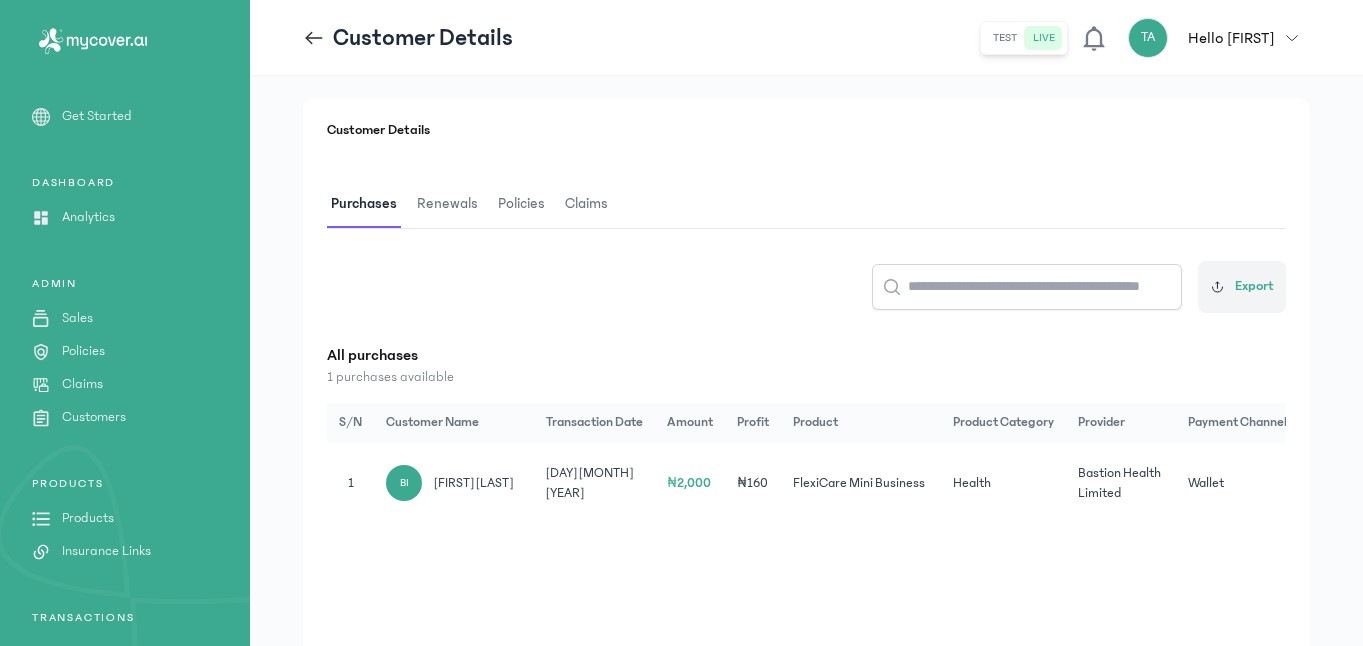 click on "Renewals" at bounding box center [447, 204] 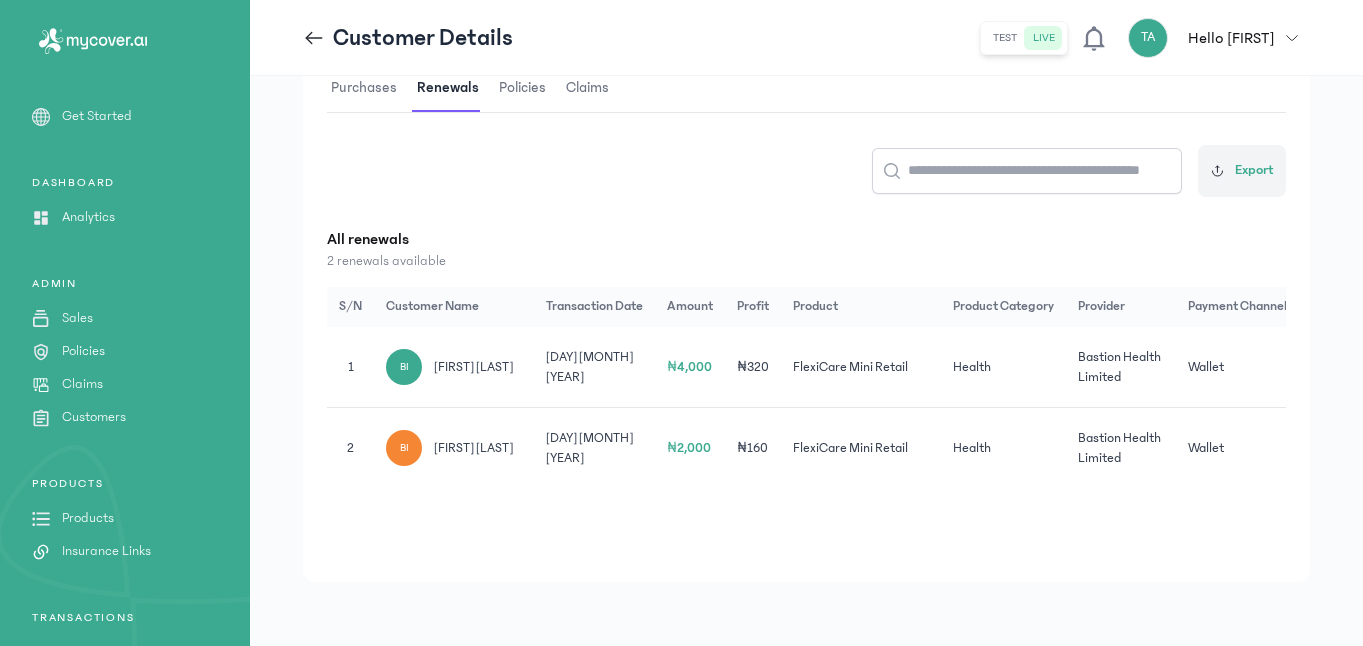 scroll, scrollTop: 348, scrollLeft: 0, axis: vertical 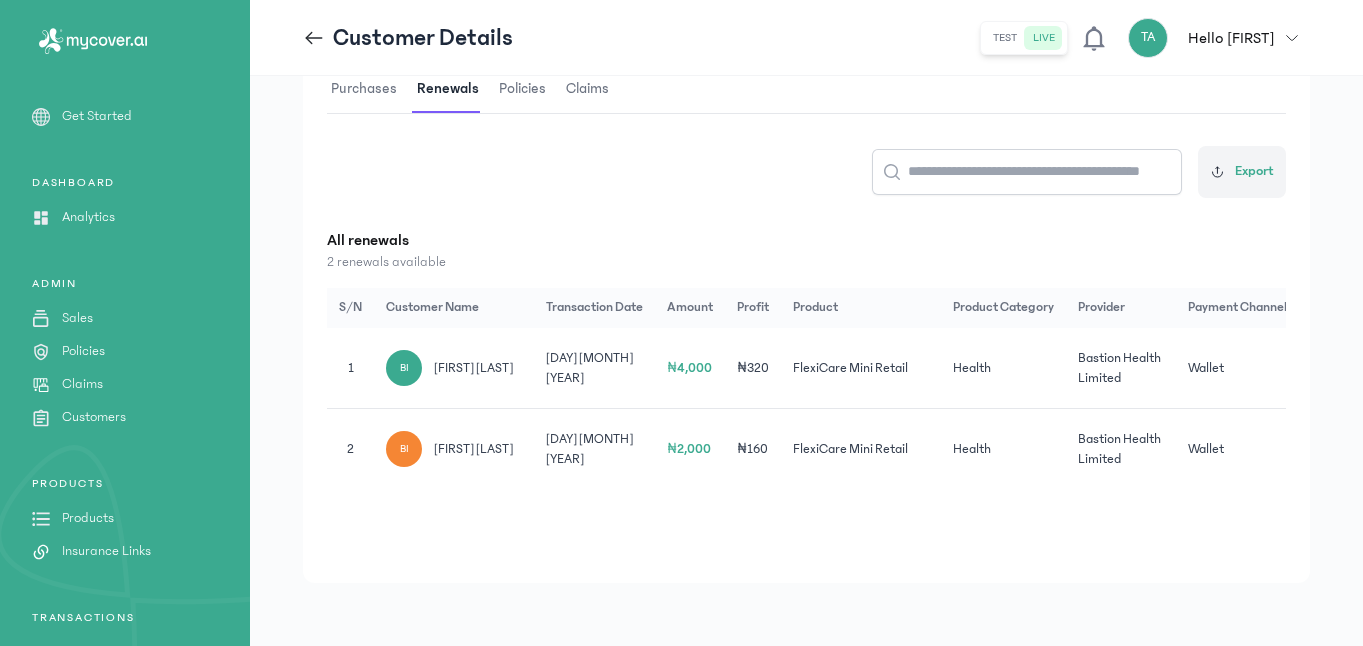 click on "Policies" at bounding box center (522, 89) 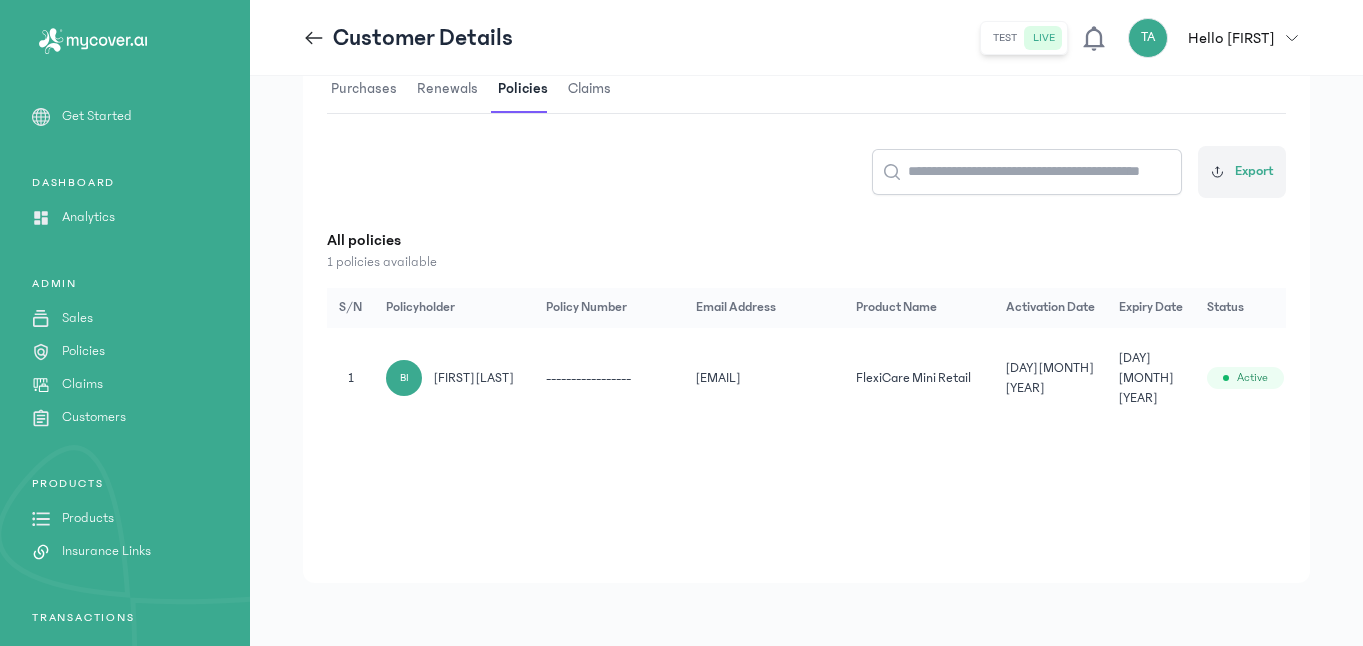 click on "[EMAIL]" 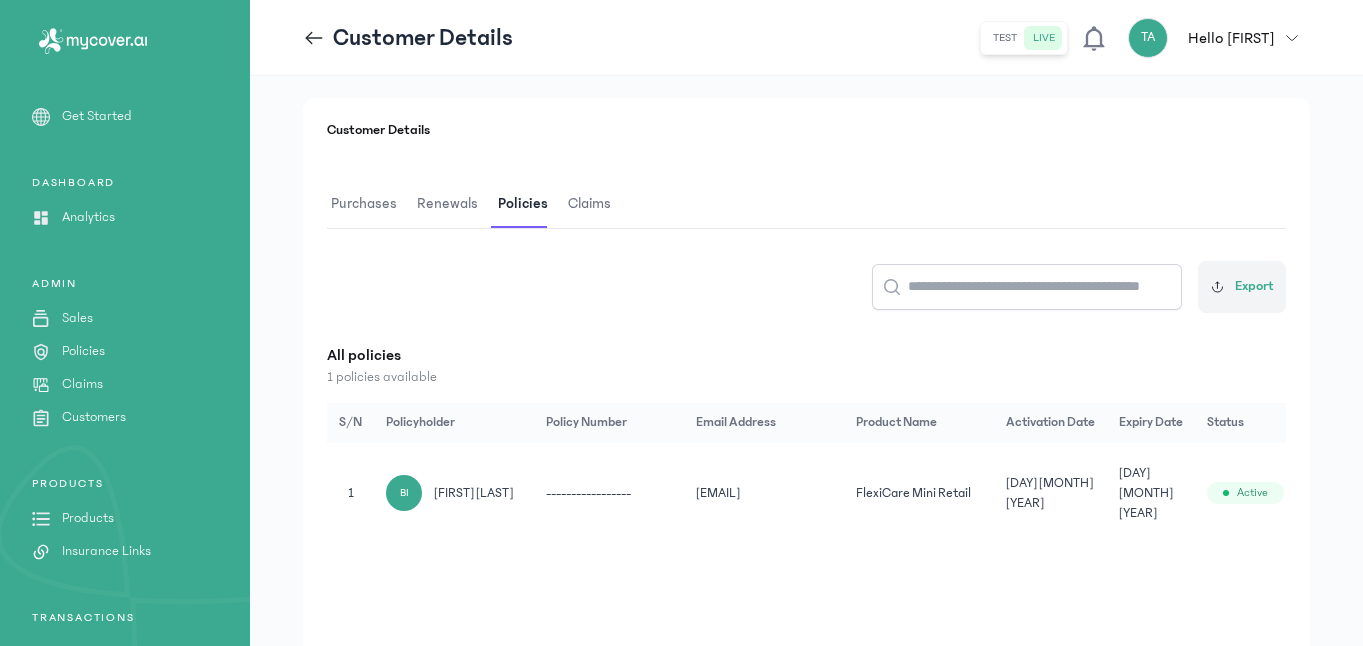 scroll, scrollTop: 58, scrollLeft: 0, axis: vertical 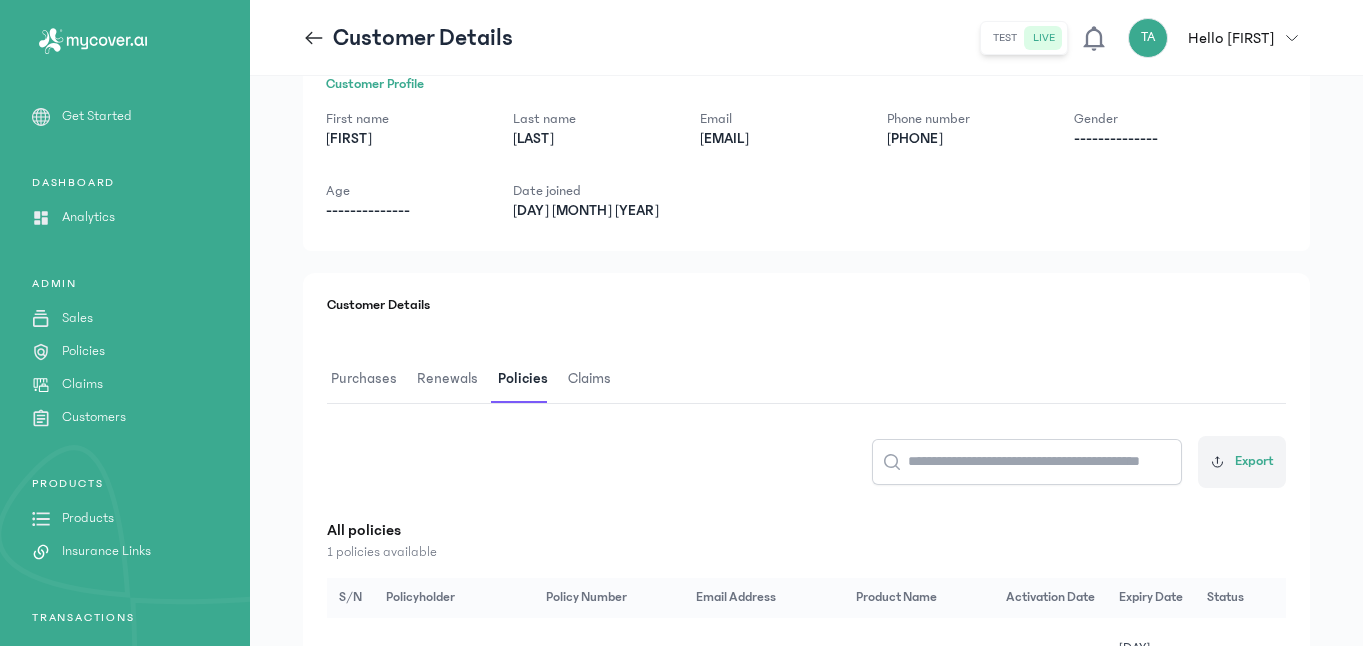 click on "Claims" at bounding box center [589, 379] 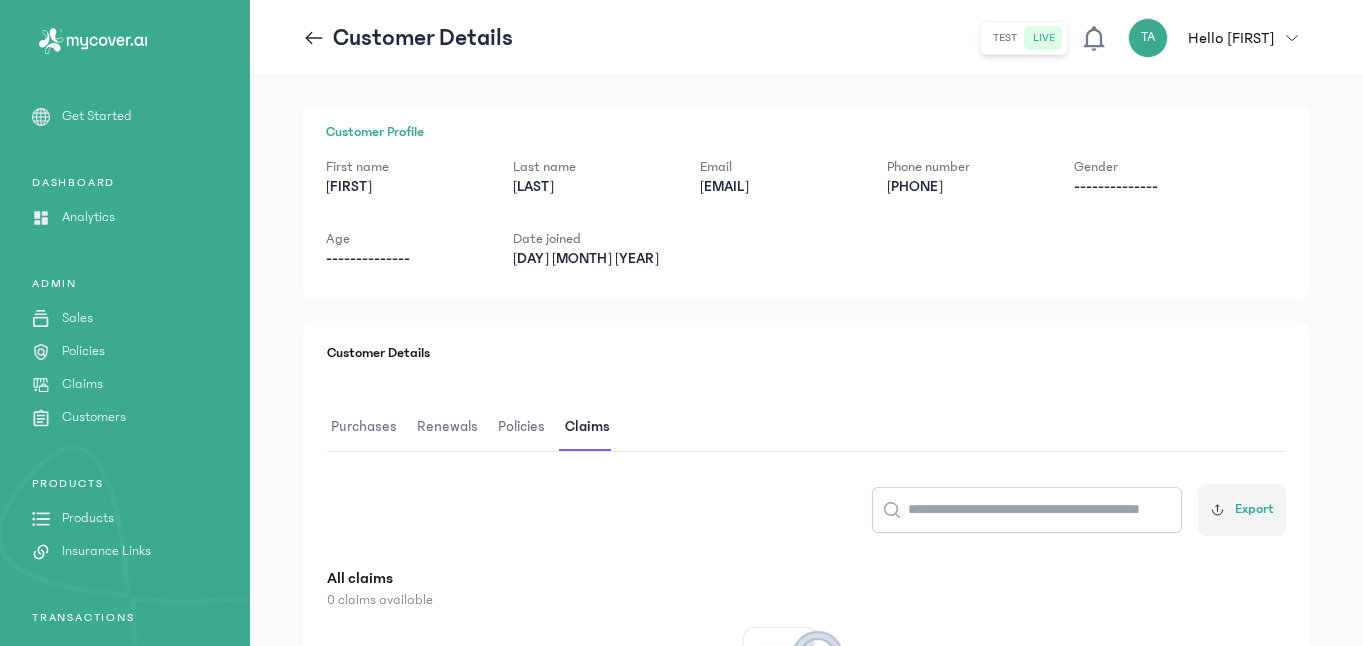 scroll, scrollTop: 0, scrollLeft: 0, axis: both 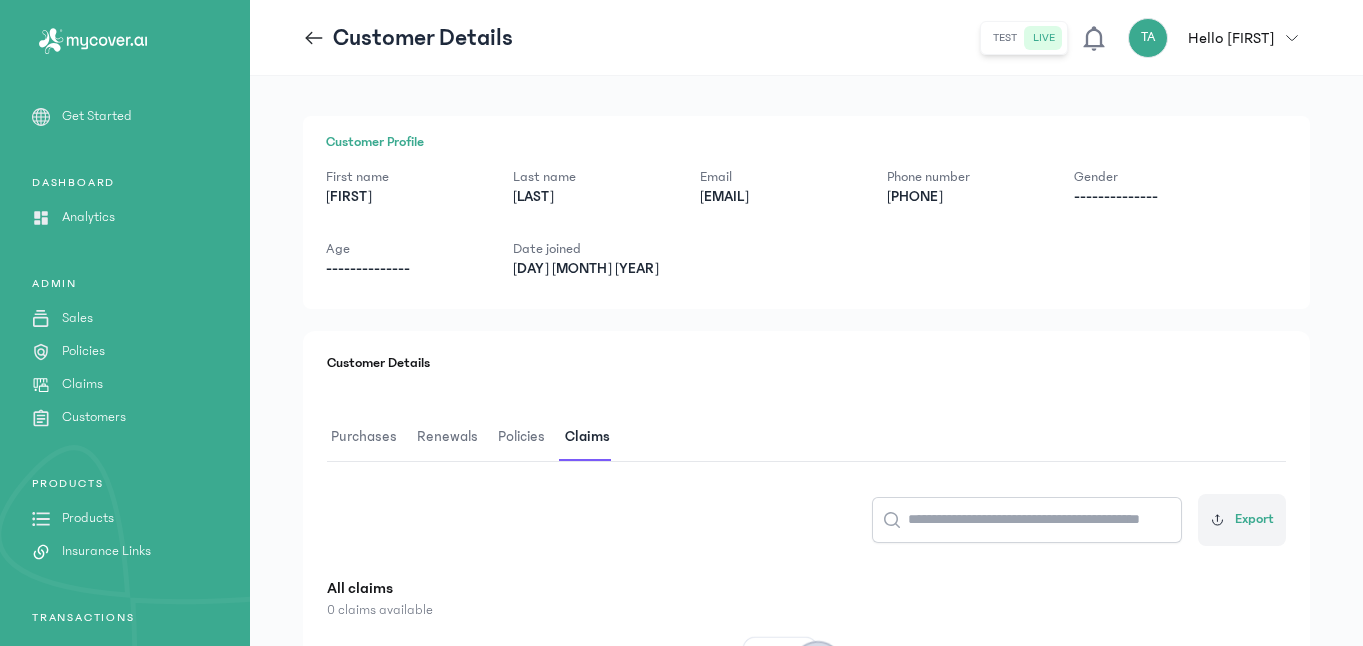 click on "[DAY] [MONTH] [YEAR]" at bounding box center (590, 269) 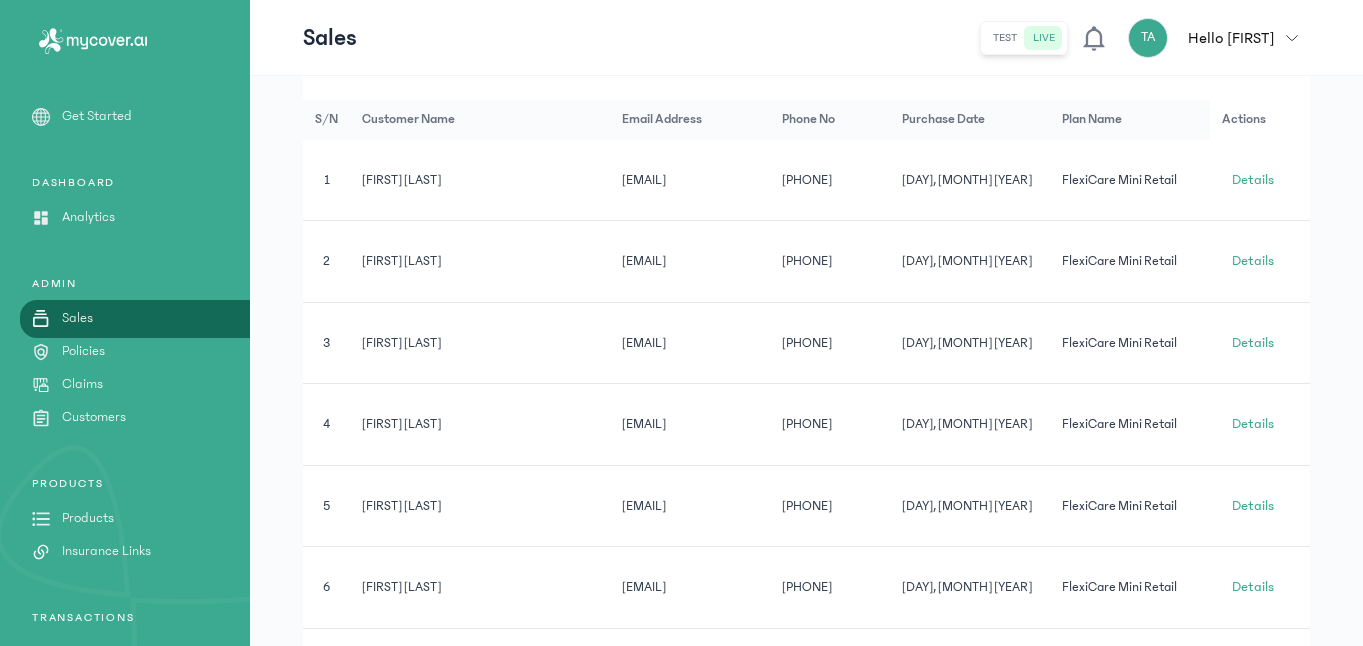 scroll, scrollTop: 442, scrollLeft: 0, axis: vertical 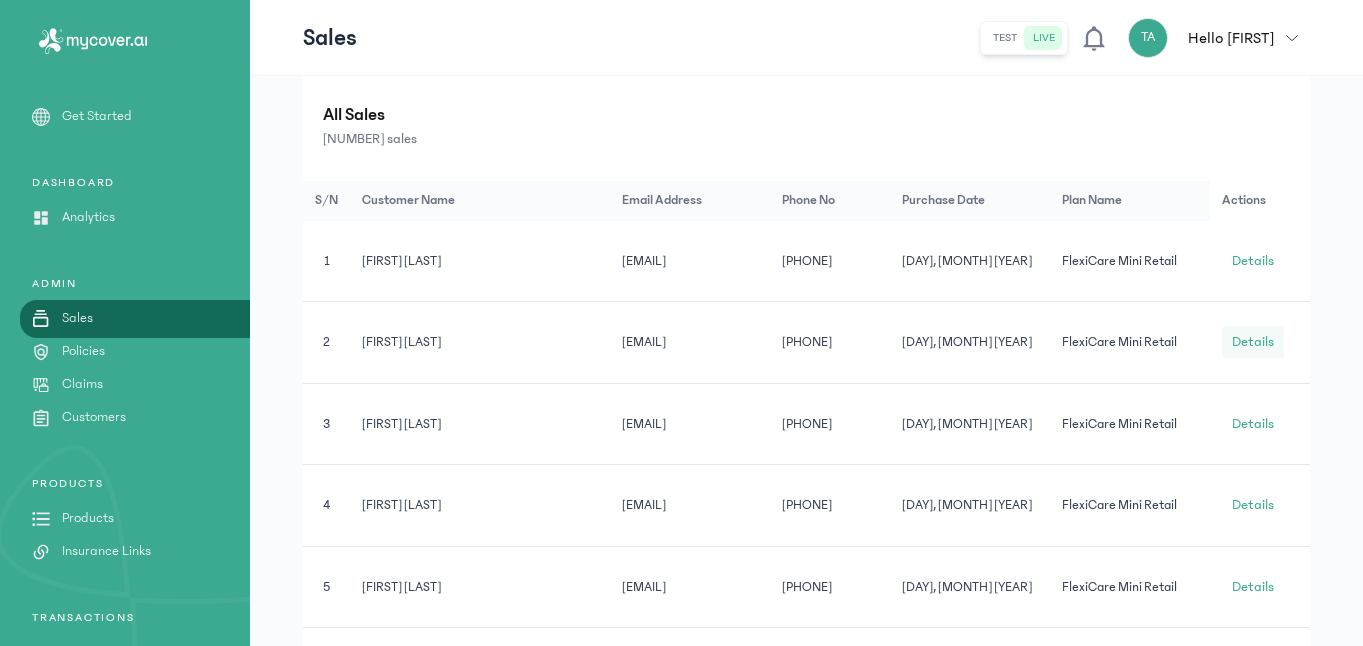 click on "Details" 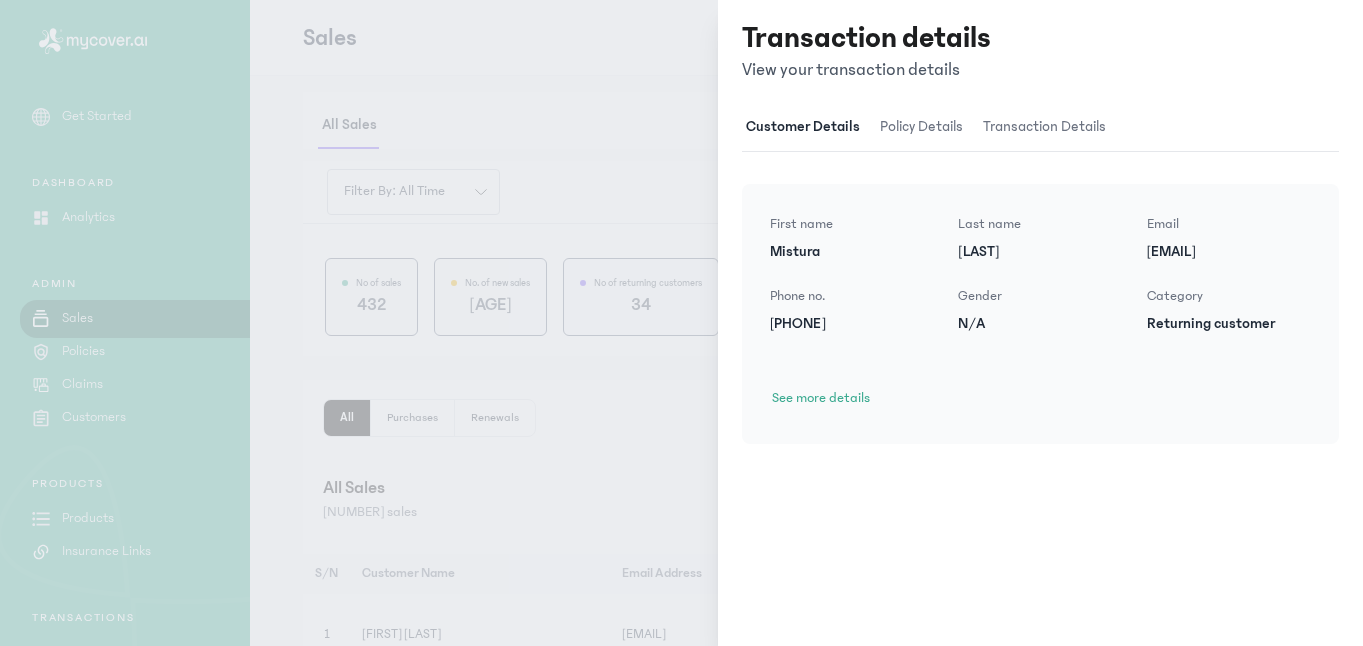 scroll, scrollTop: 0, scrollLeft: 0, axis: both 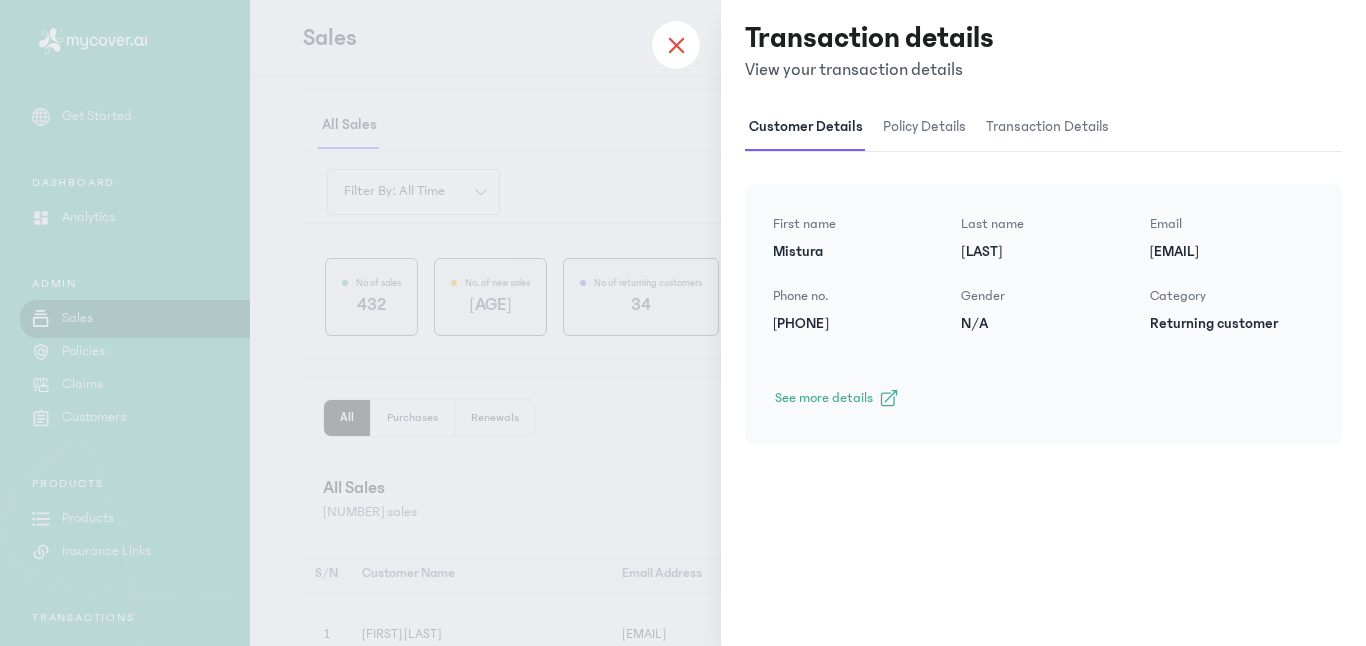 click 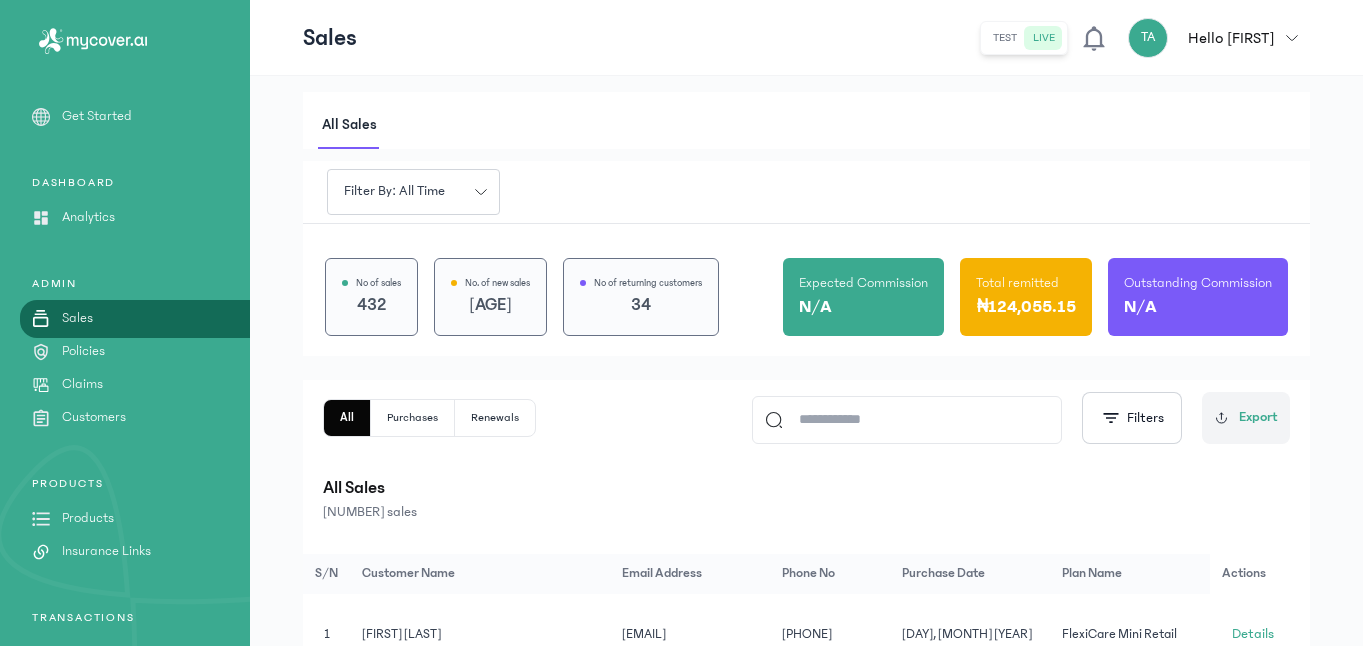 click on "Policies" at bounding box center (83, 351) 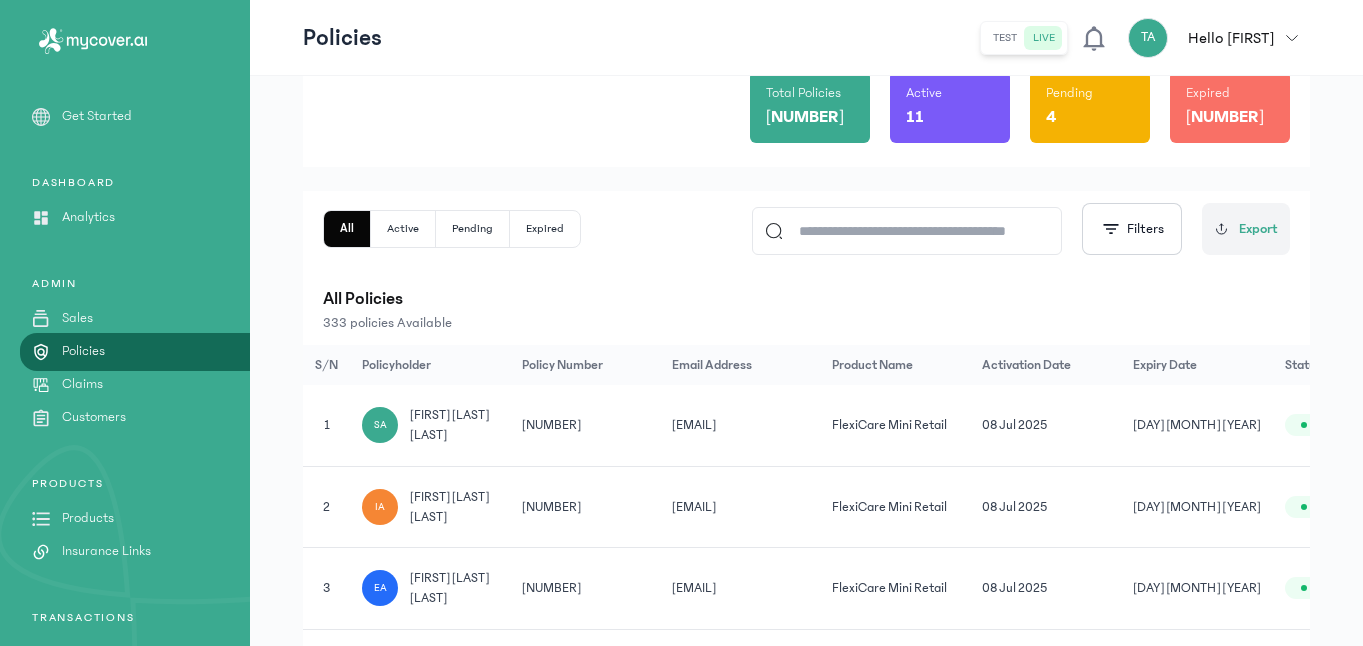 scroll, scrollTop: 0, scrollLeft: 0, axis: both 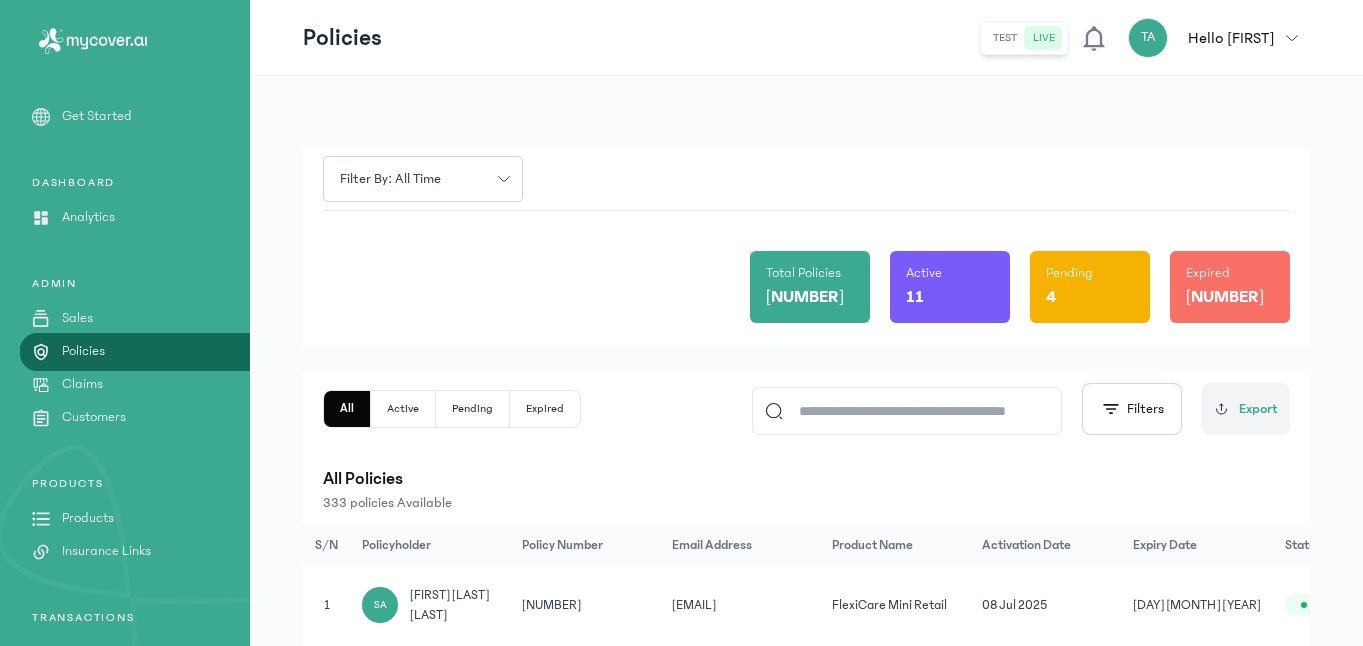 click on "Active" 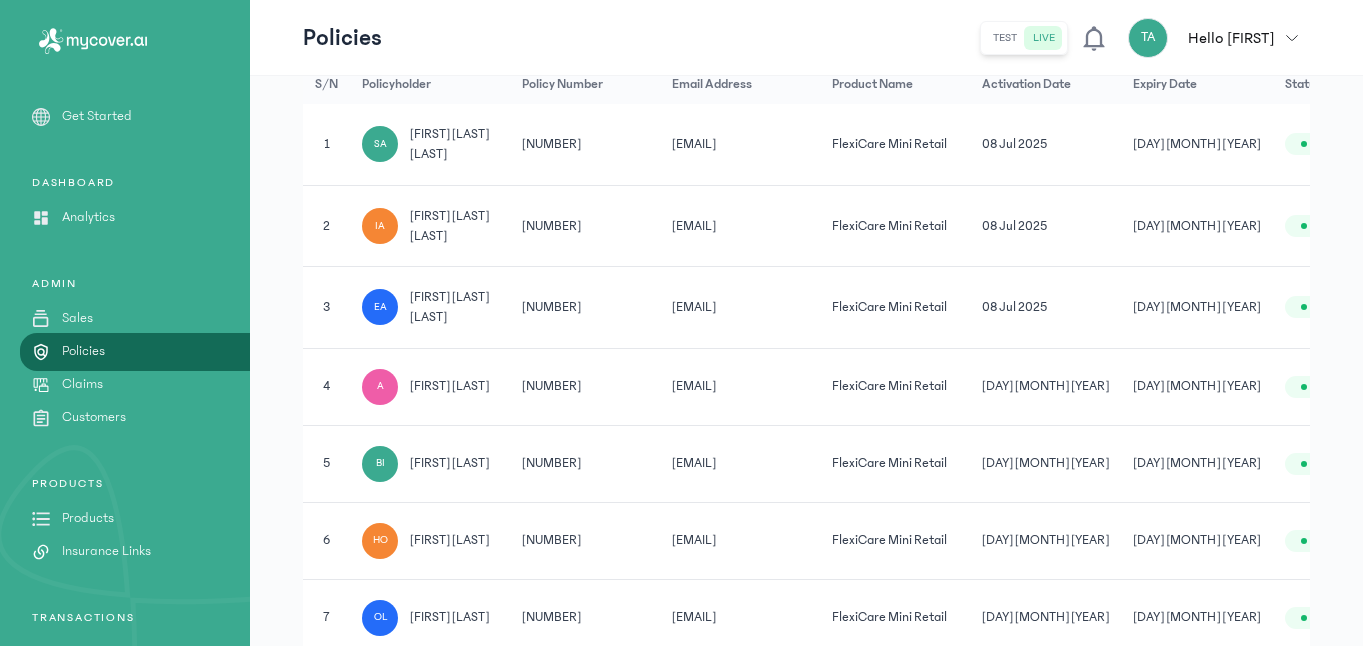 scroll, scrollTop: 466, scrollLeft: 0, axis: vertical 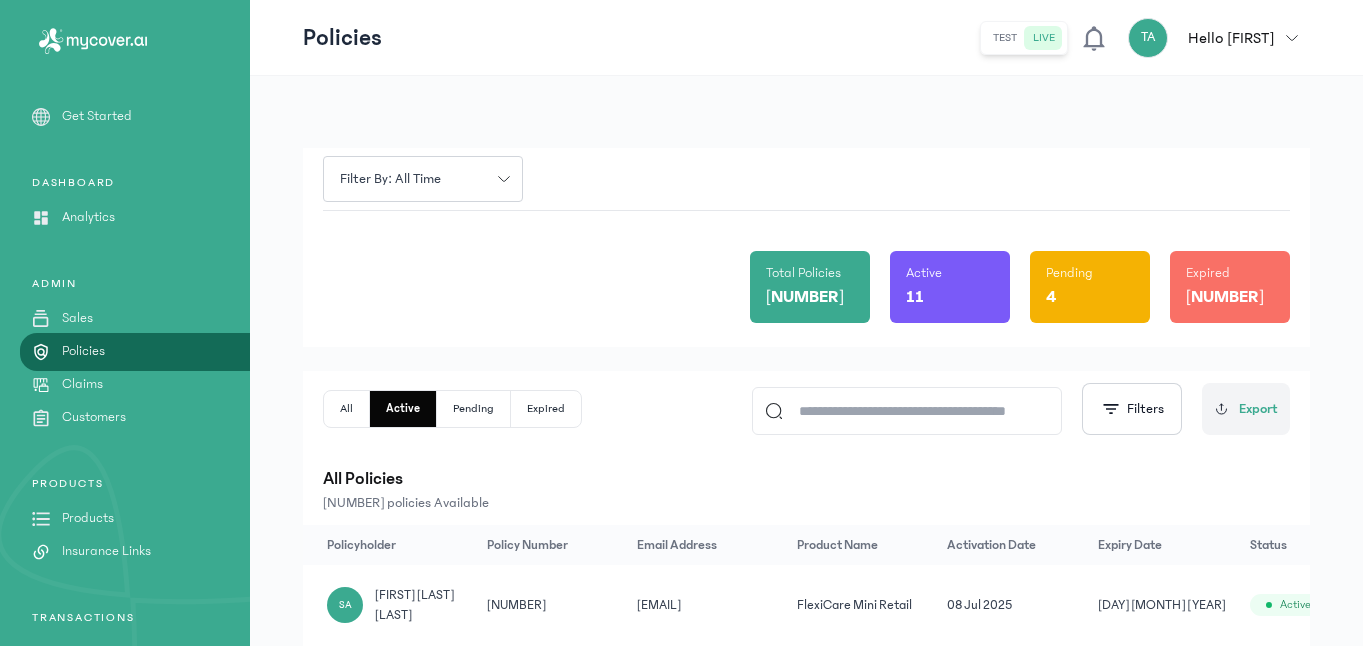 click on "All" 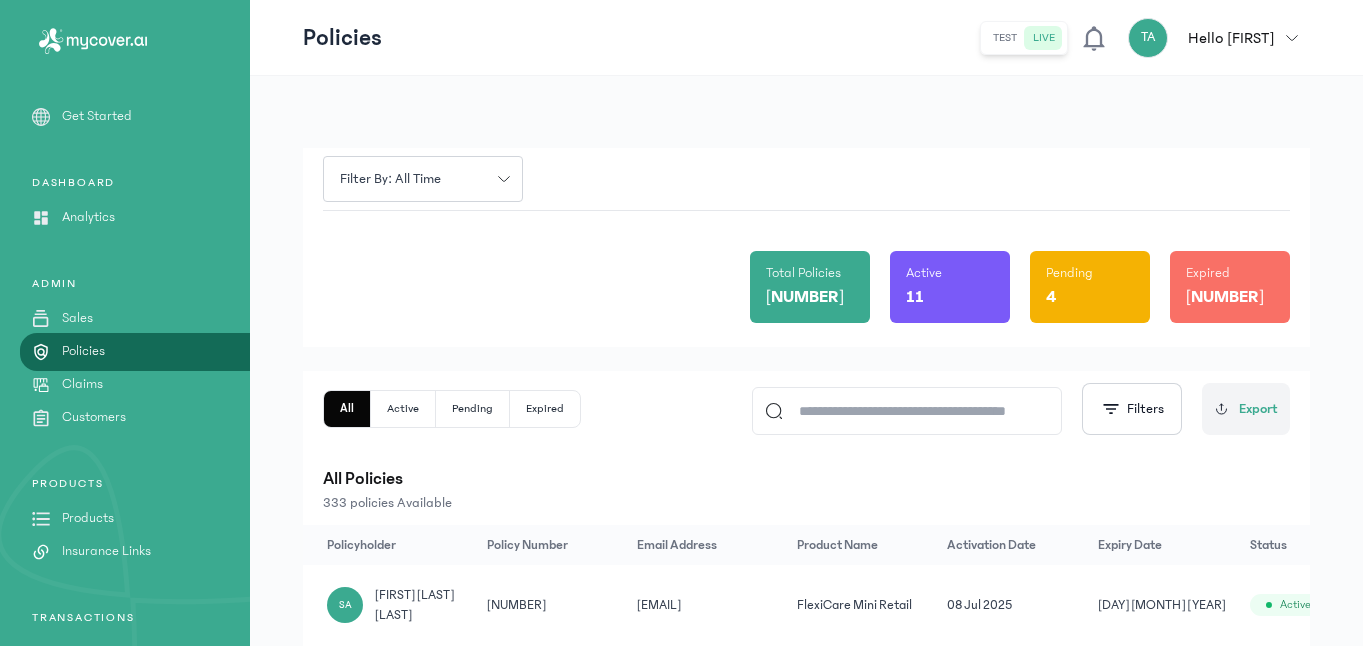 click 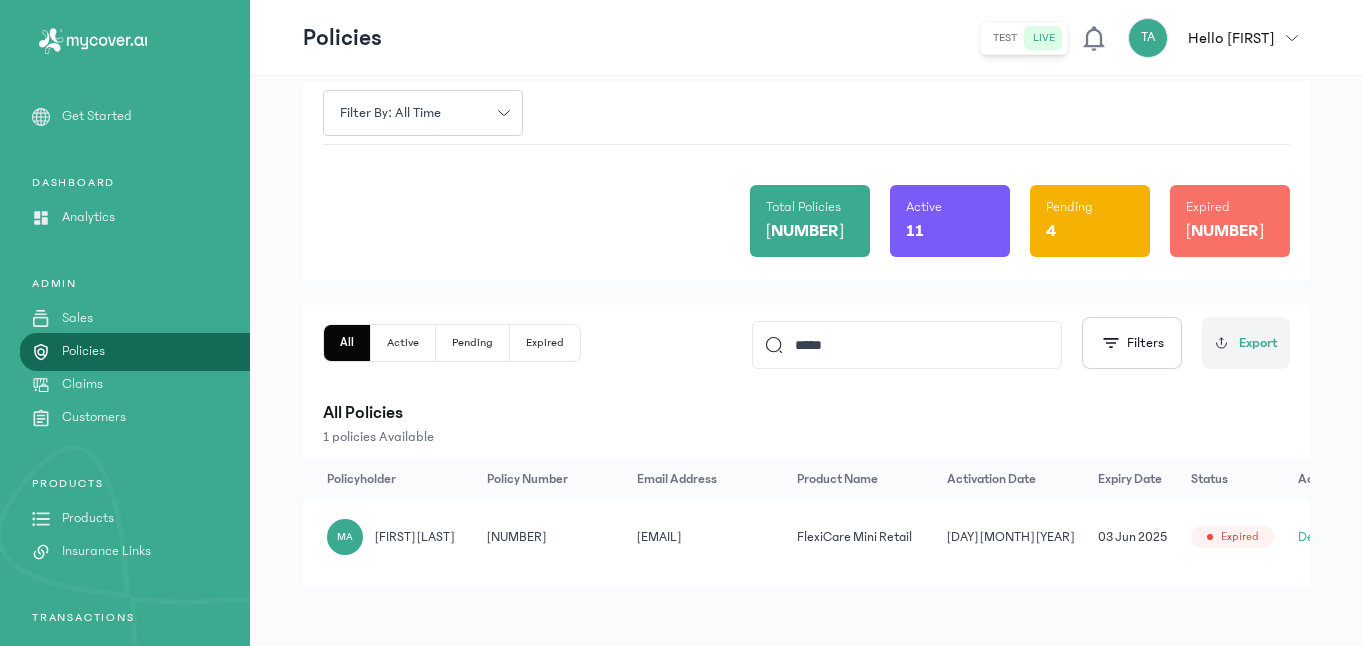 scroll, scrollTop: 80, scrollLeft: 0, axis: vertical 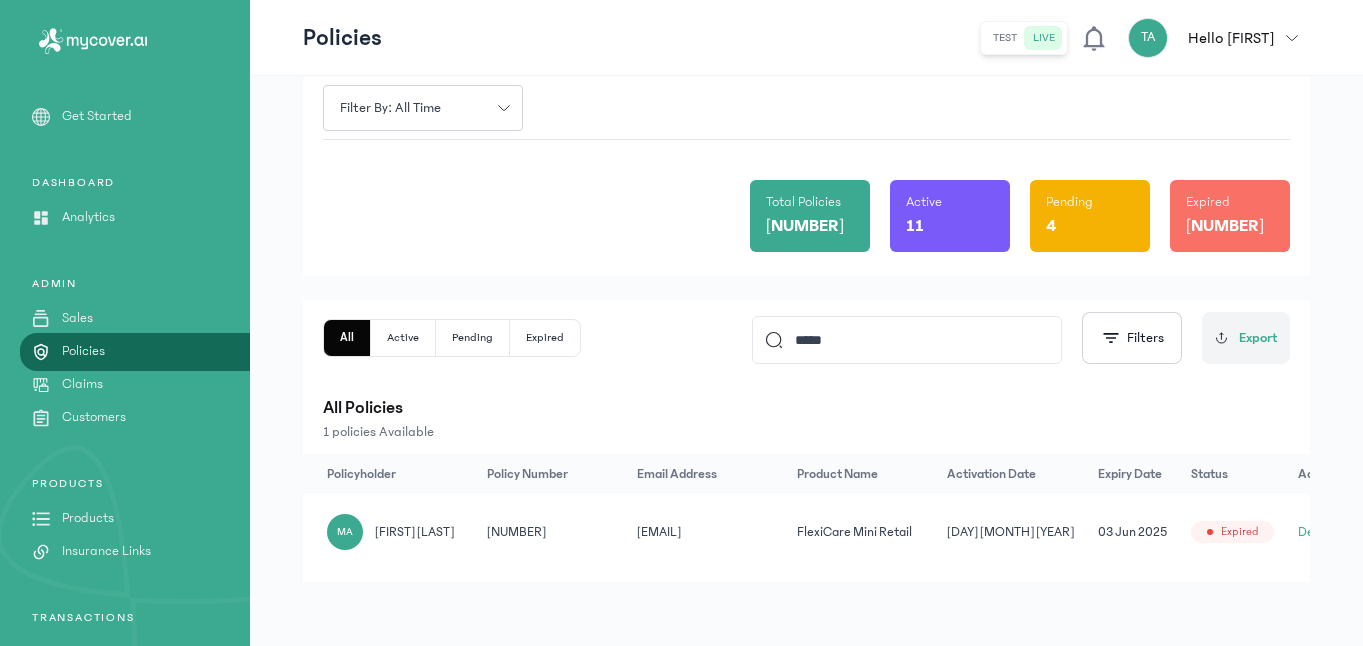 type on "*****" 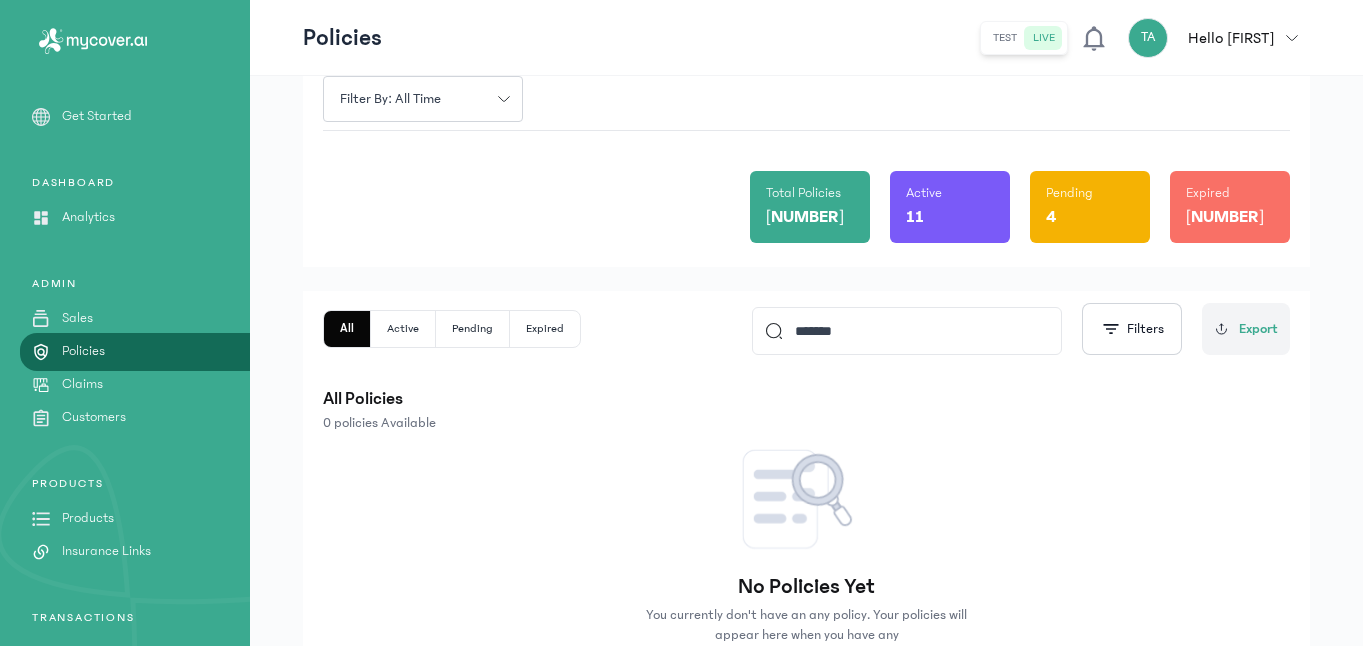 type on "*******" 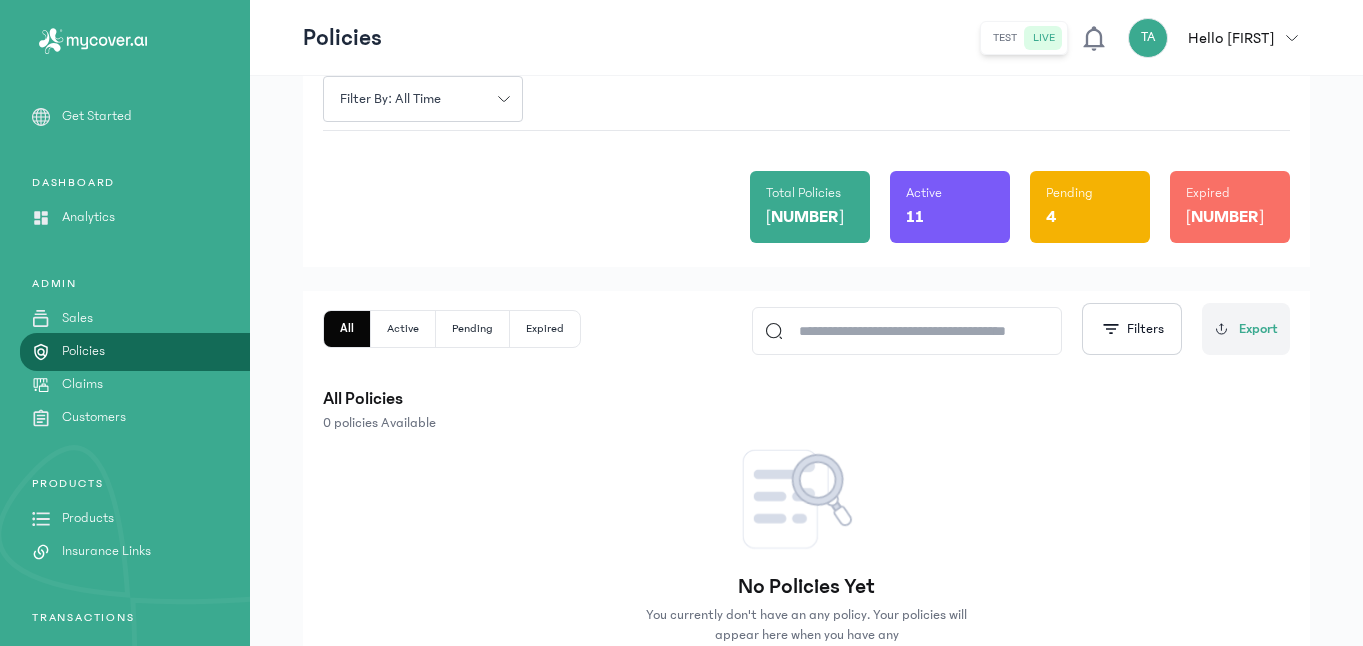 paste on "*******" 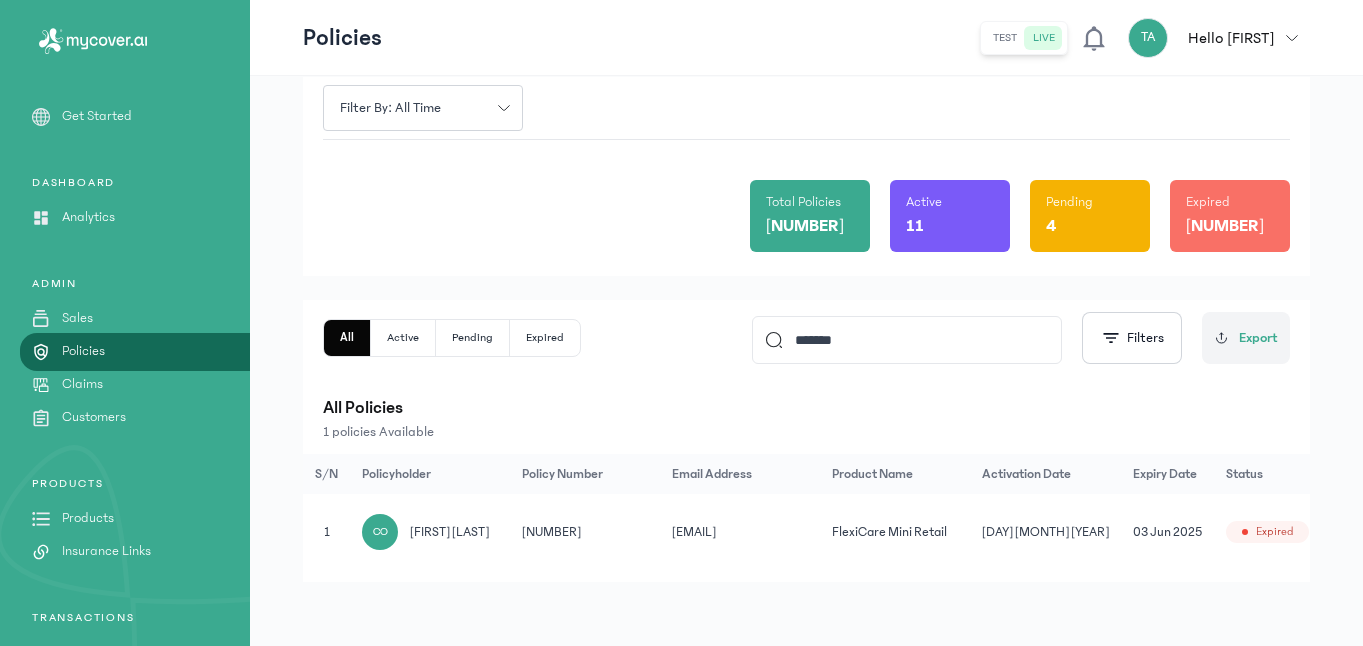 scroll, scrollTop: 0, scrollLeft: 39, axis: horizontal 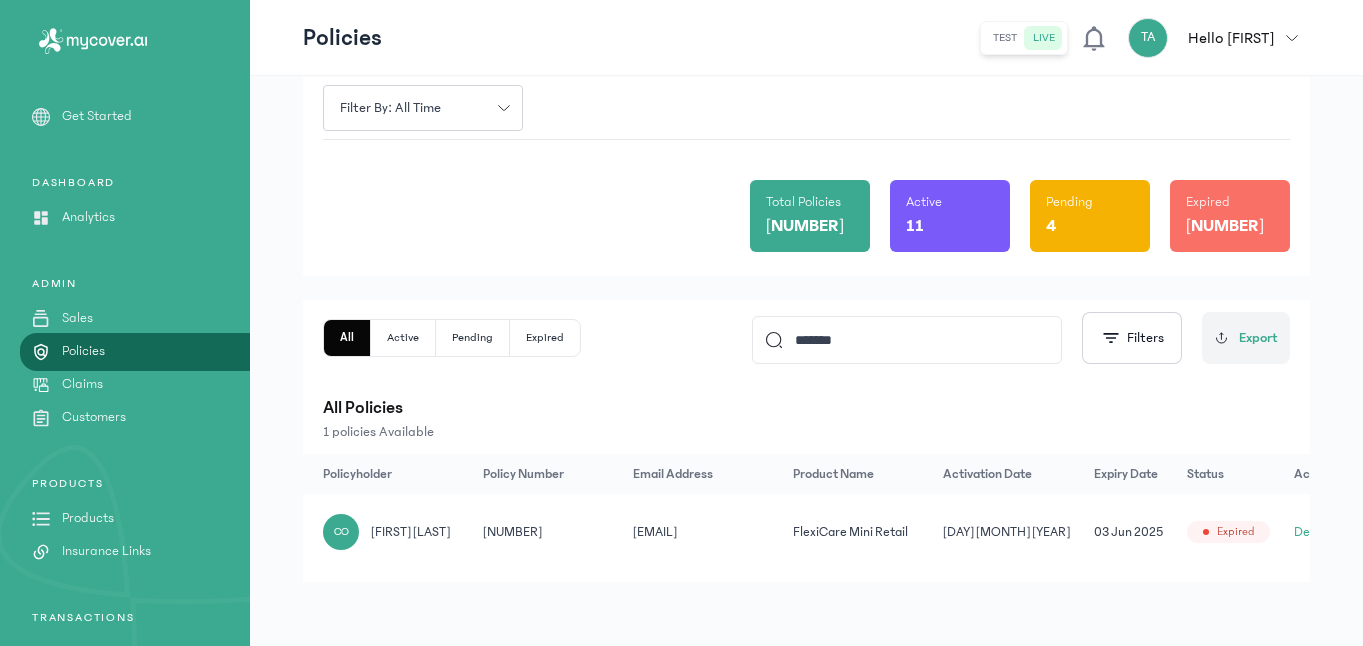click on "Details" 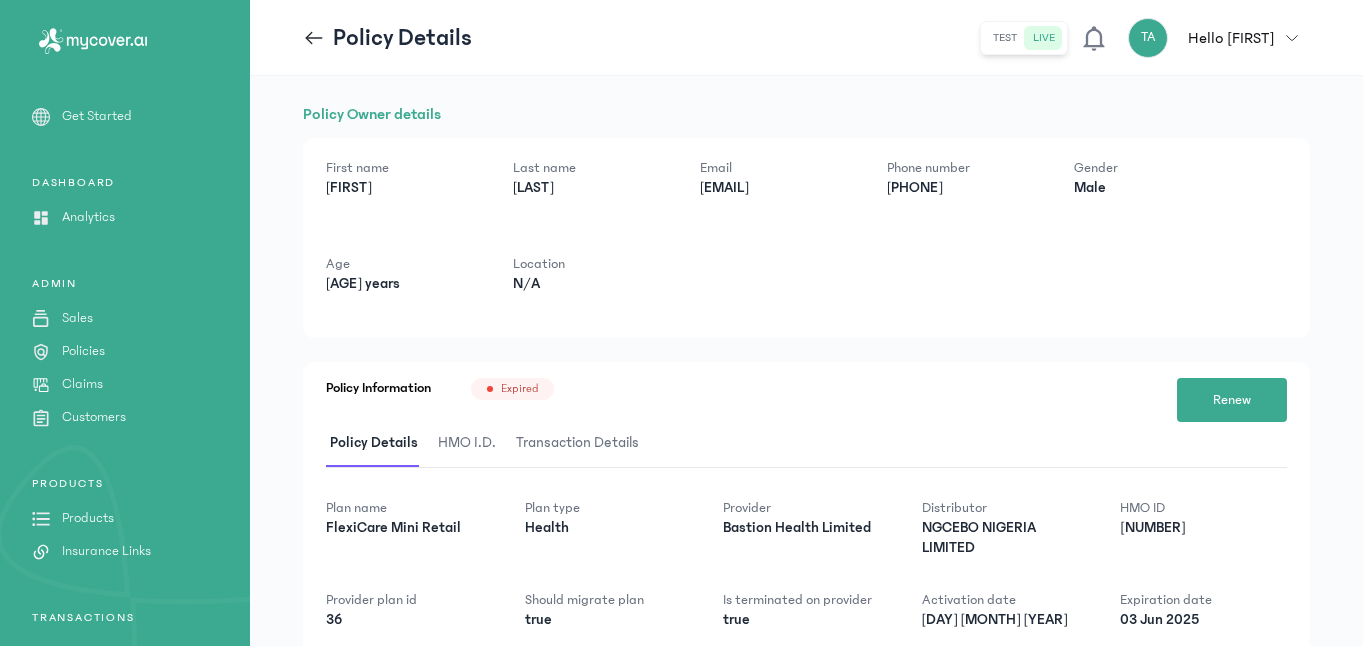 scroll, scrollTop: 0, scrollLeft: 0, axis: both 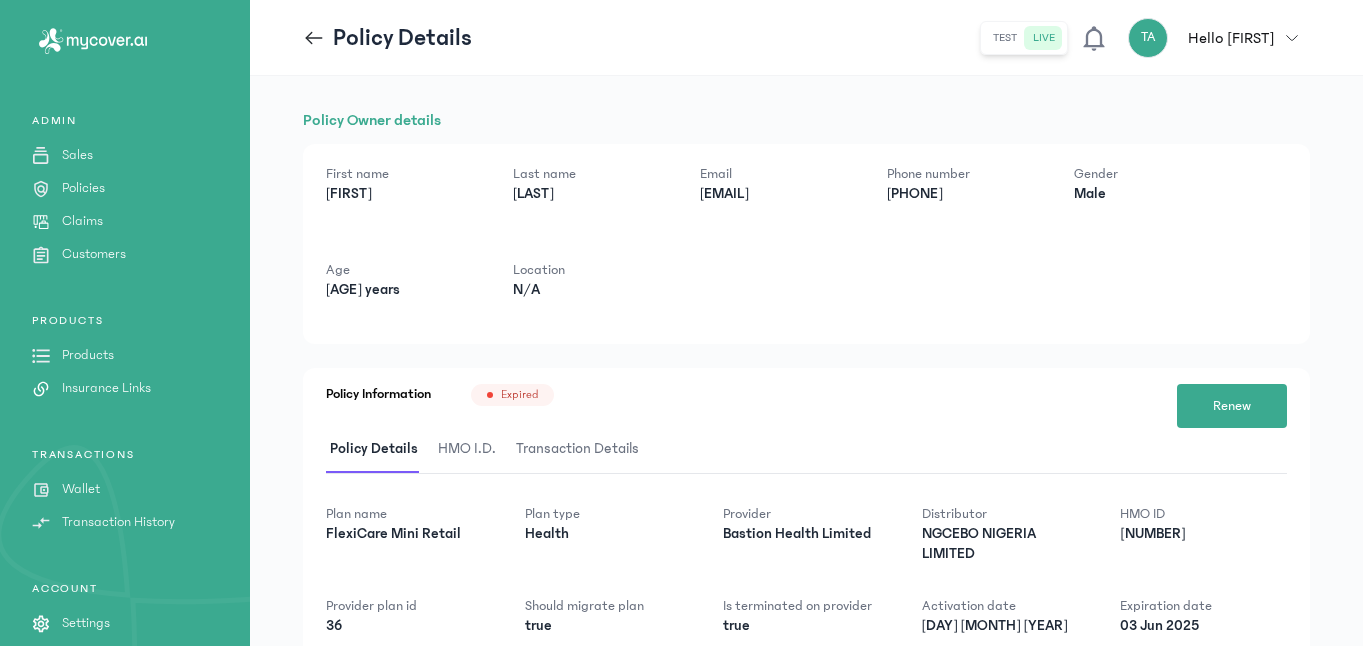click on "Wallet" at bounding box center (81, 489) 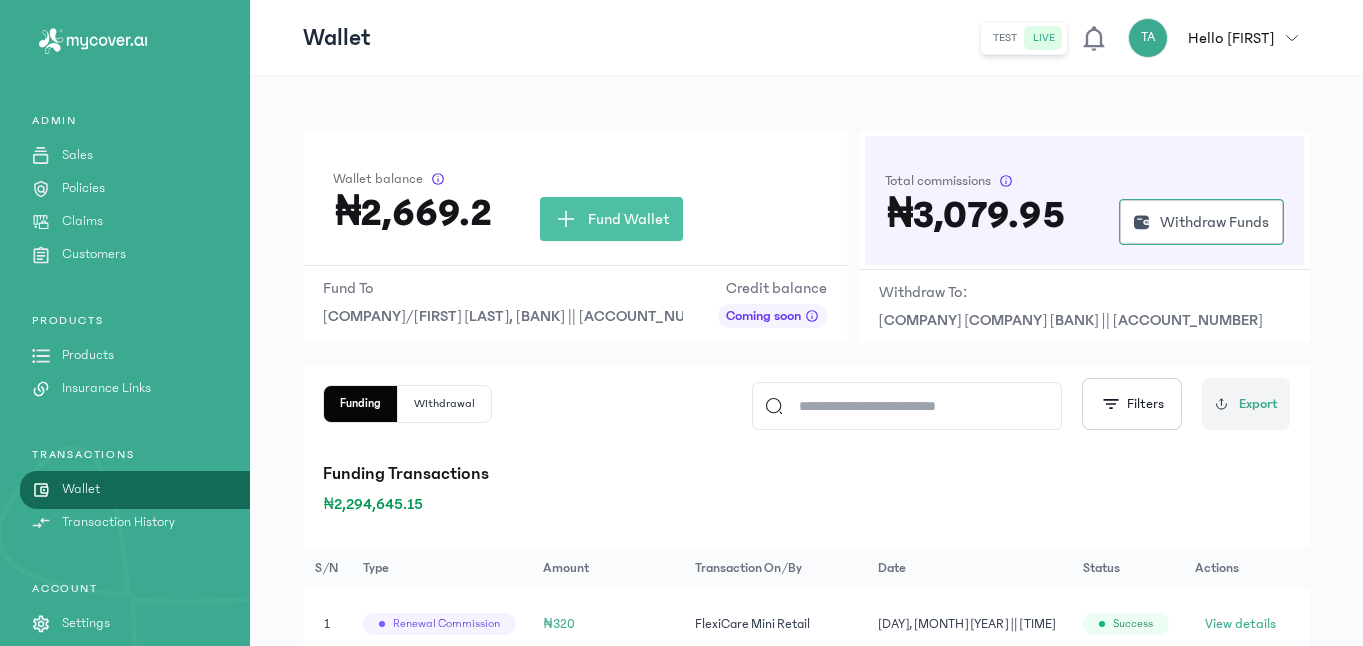 scroll, scrollTop: 212, scrollLeft: 0, axis: vertical 